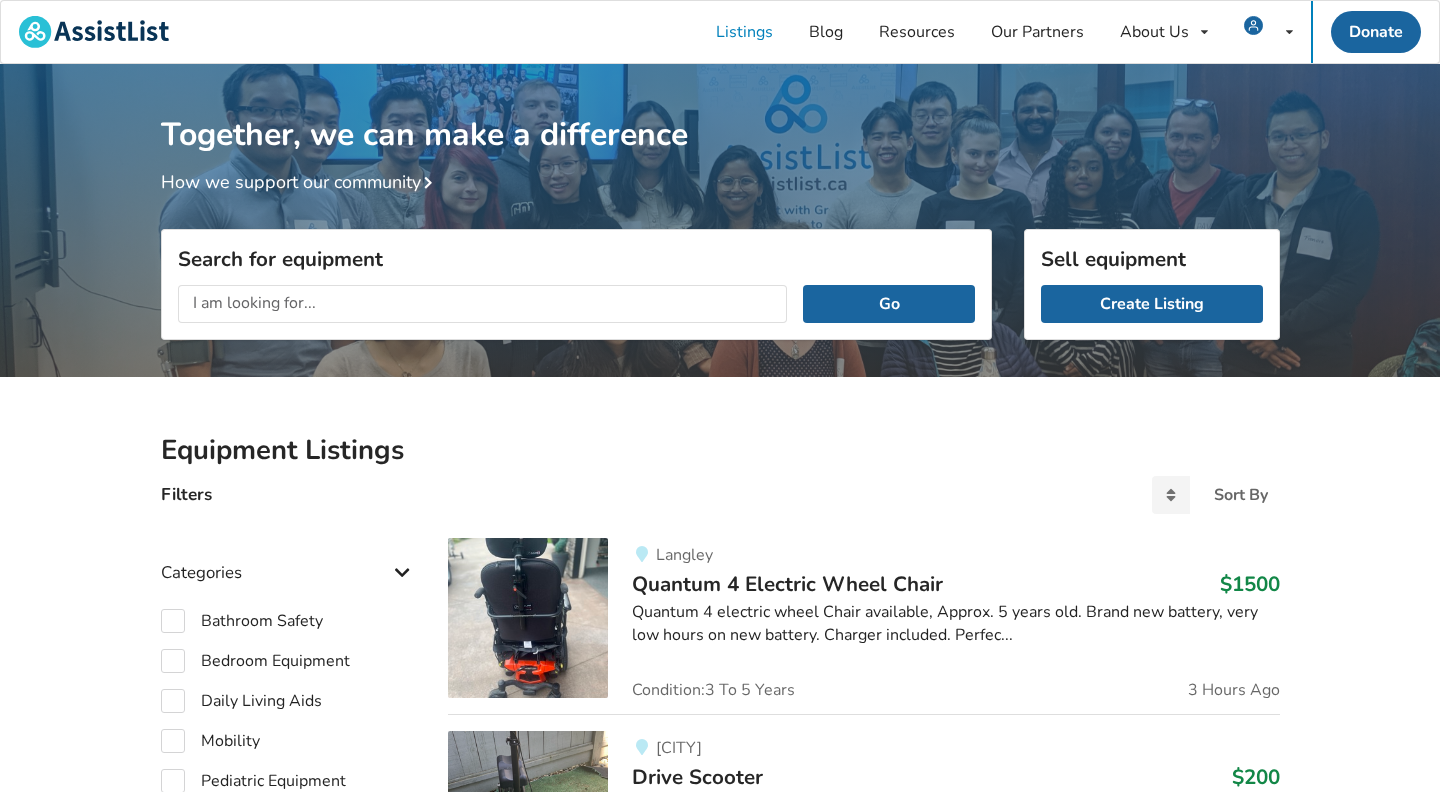 scroll, scrollTop: 0, scrollLeft: 0, axis: both 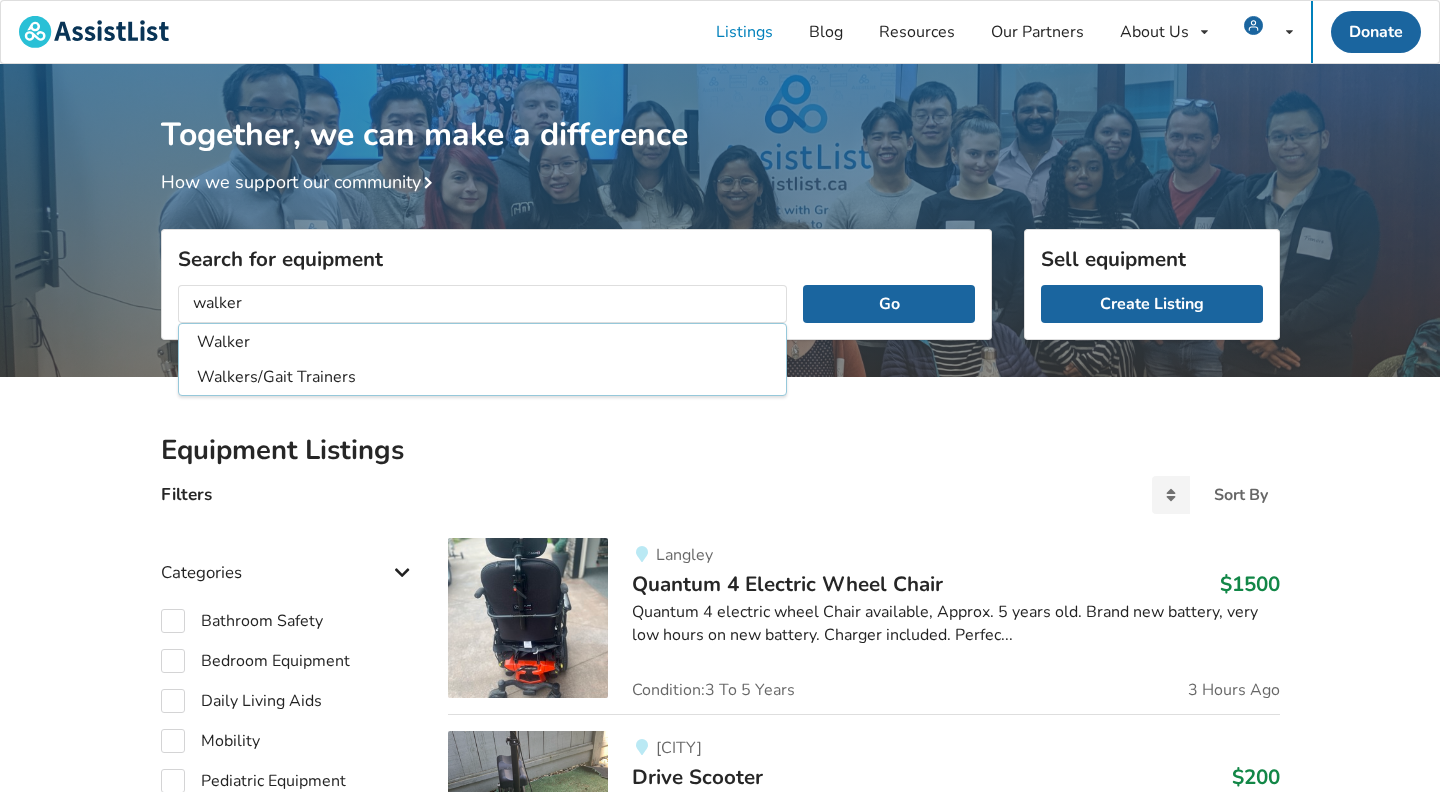 click on "Go" at bounding box center [888, 304] 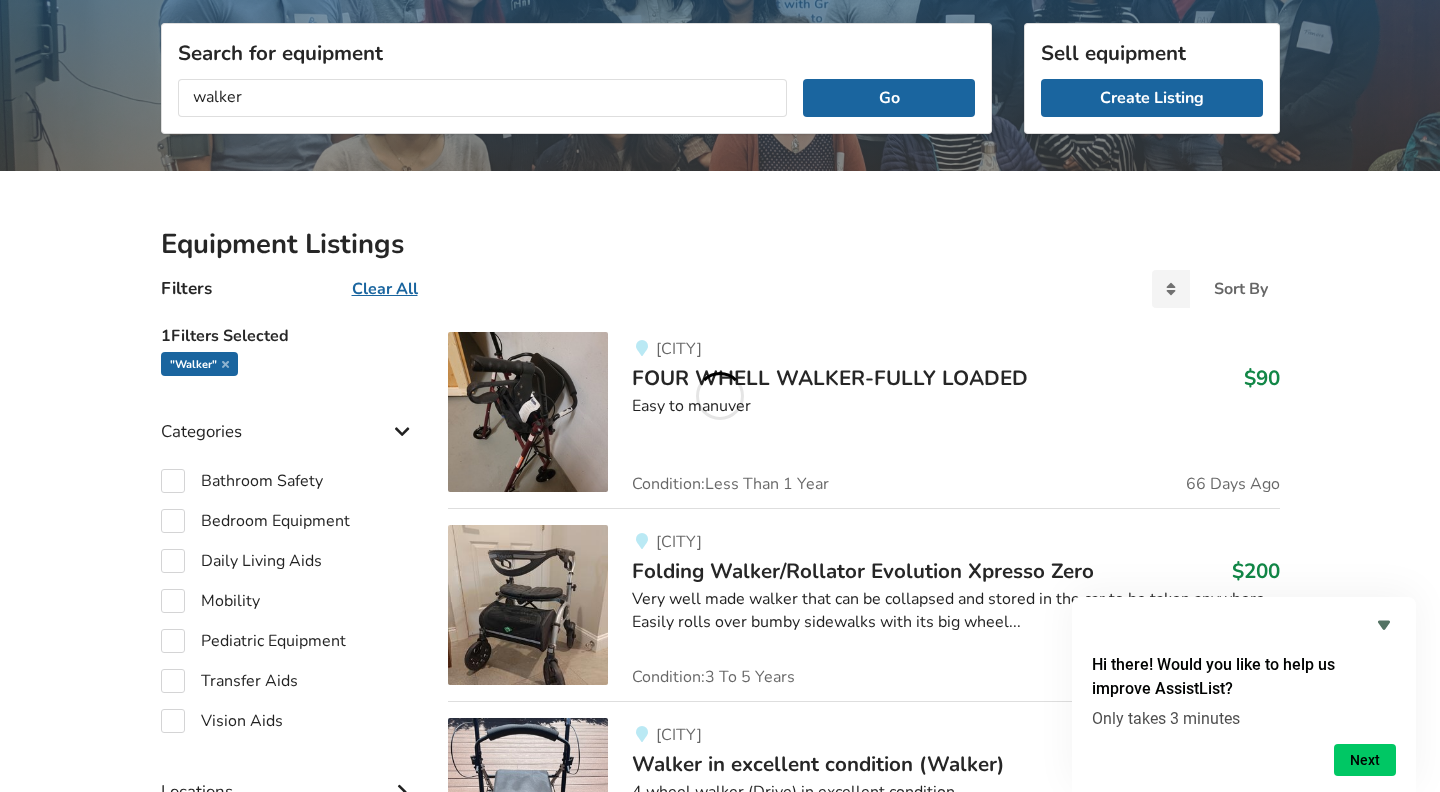 scroll, scrollTop: 204, scrollLeft: 0, axis: vertical 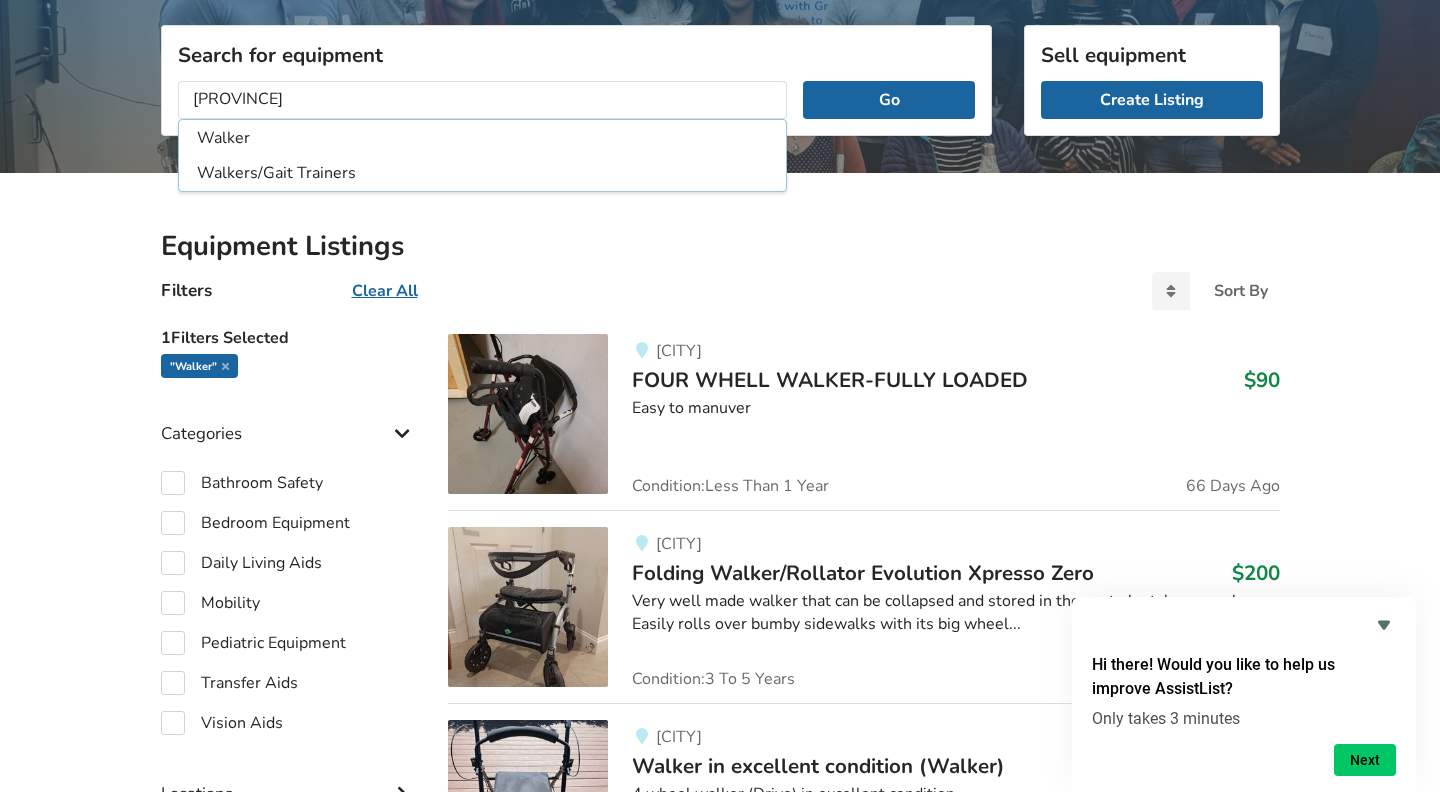 type on "w" 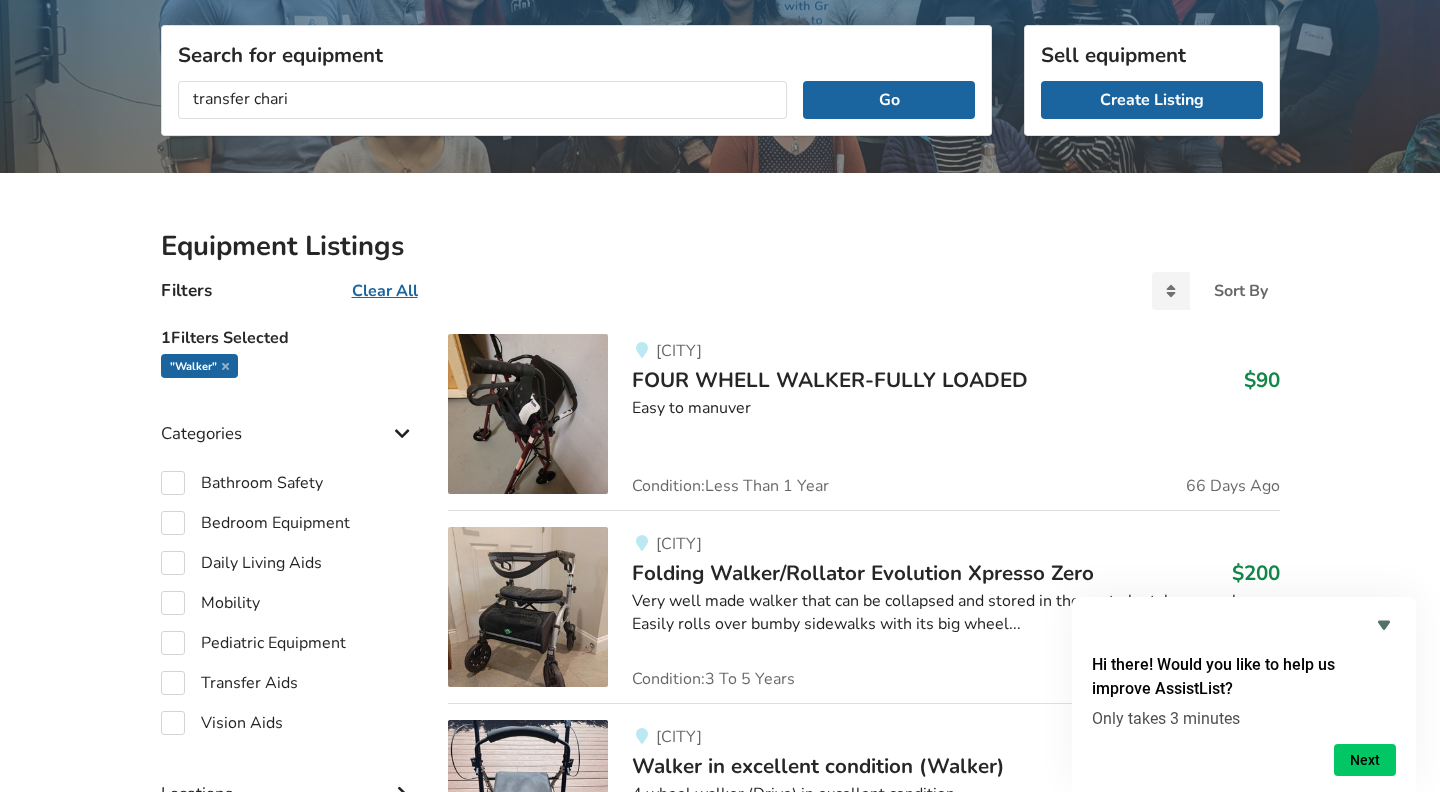 click on "Go" at bounding box center [888, 100] 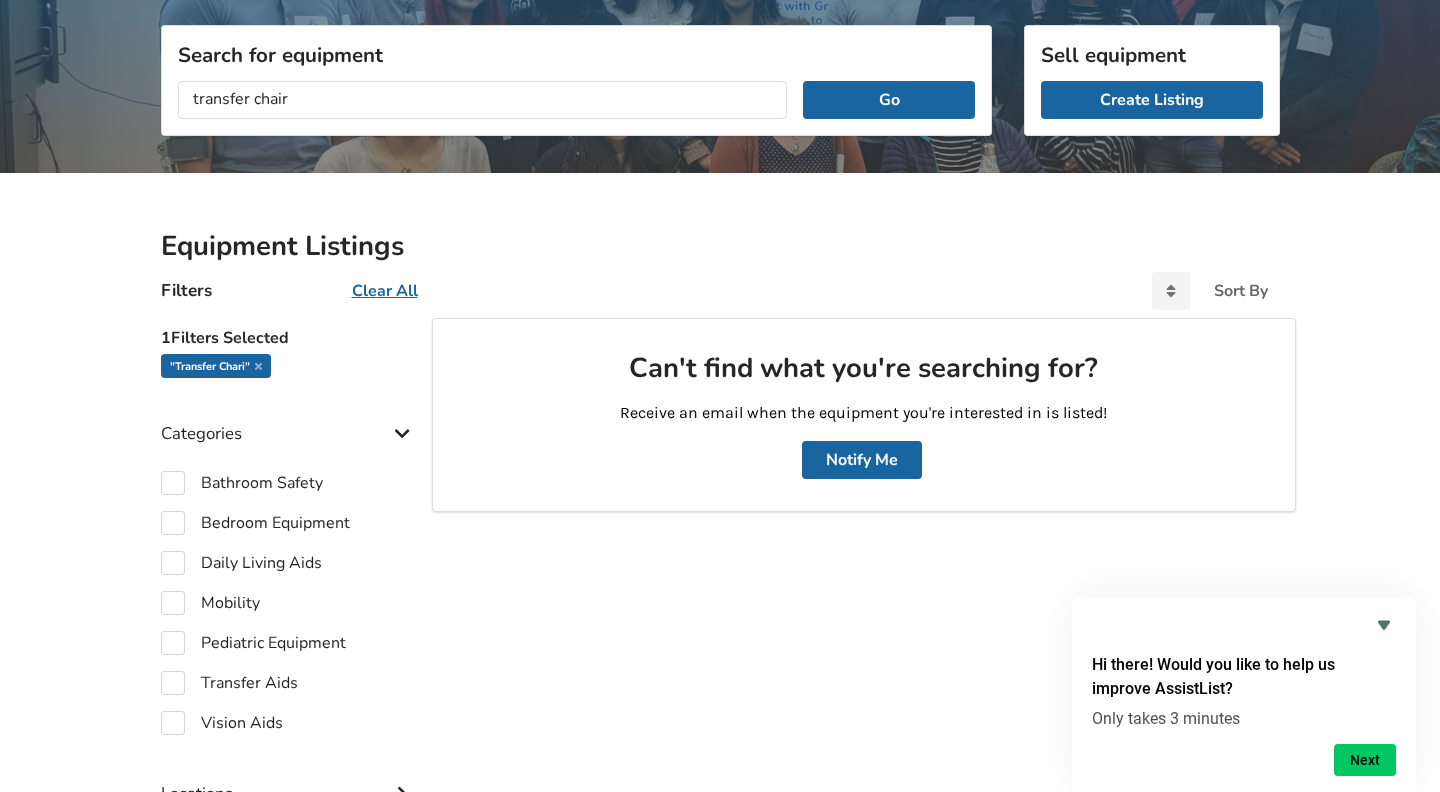 type on "transfer chair" 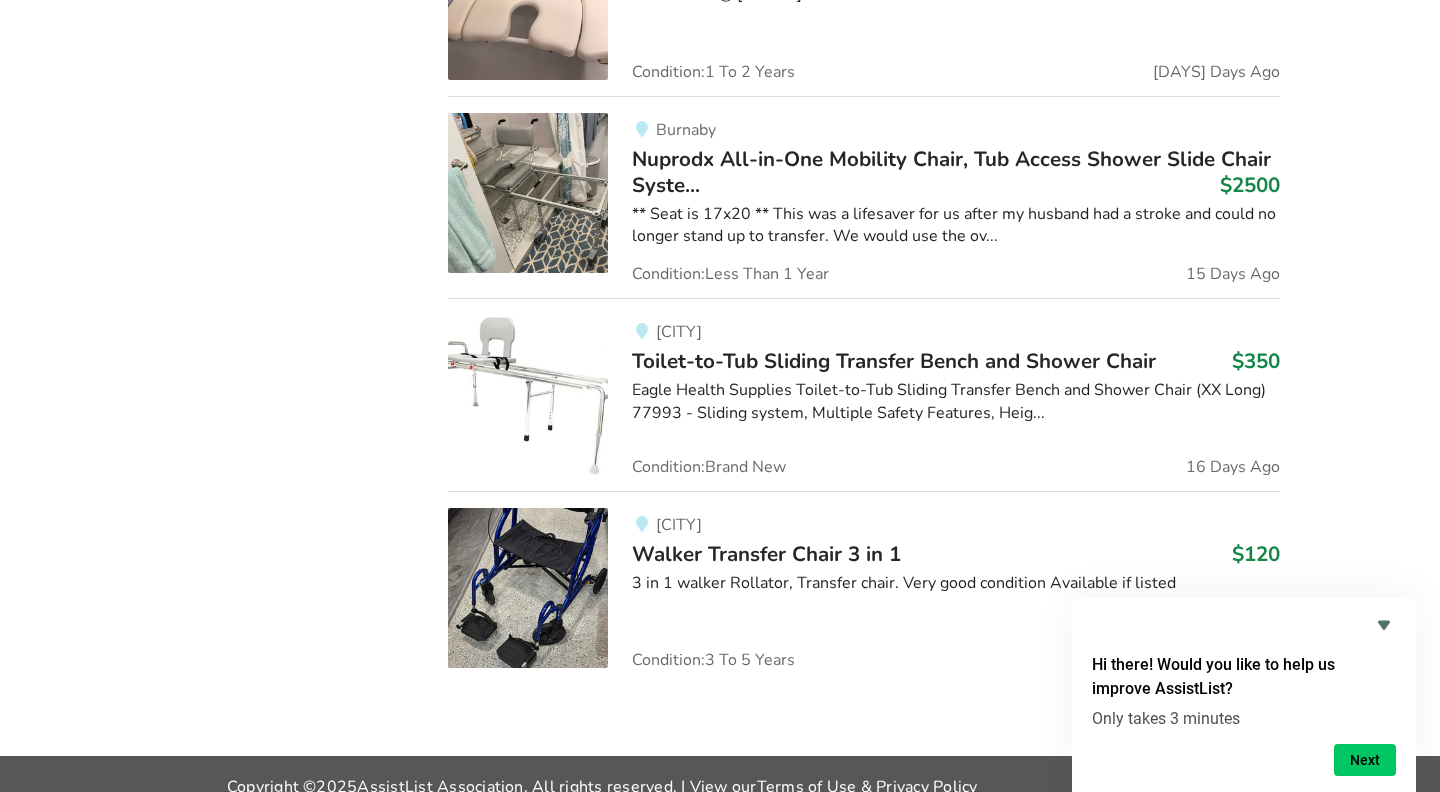 scroll, scrollTop: 3933, scrollLeft: 0, axis: vertical 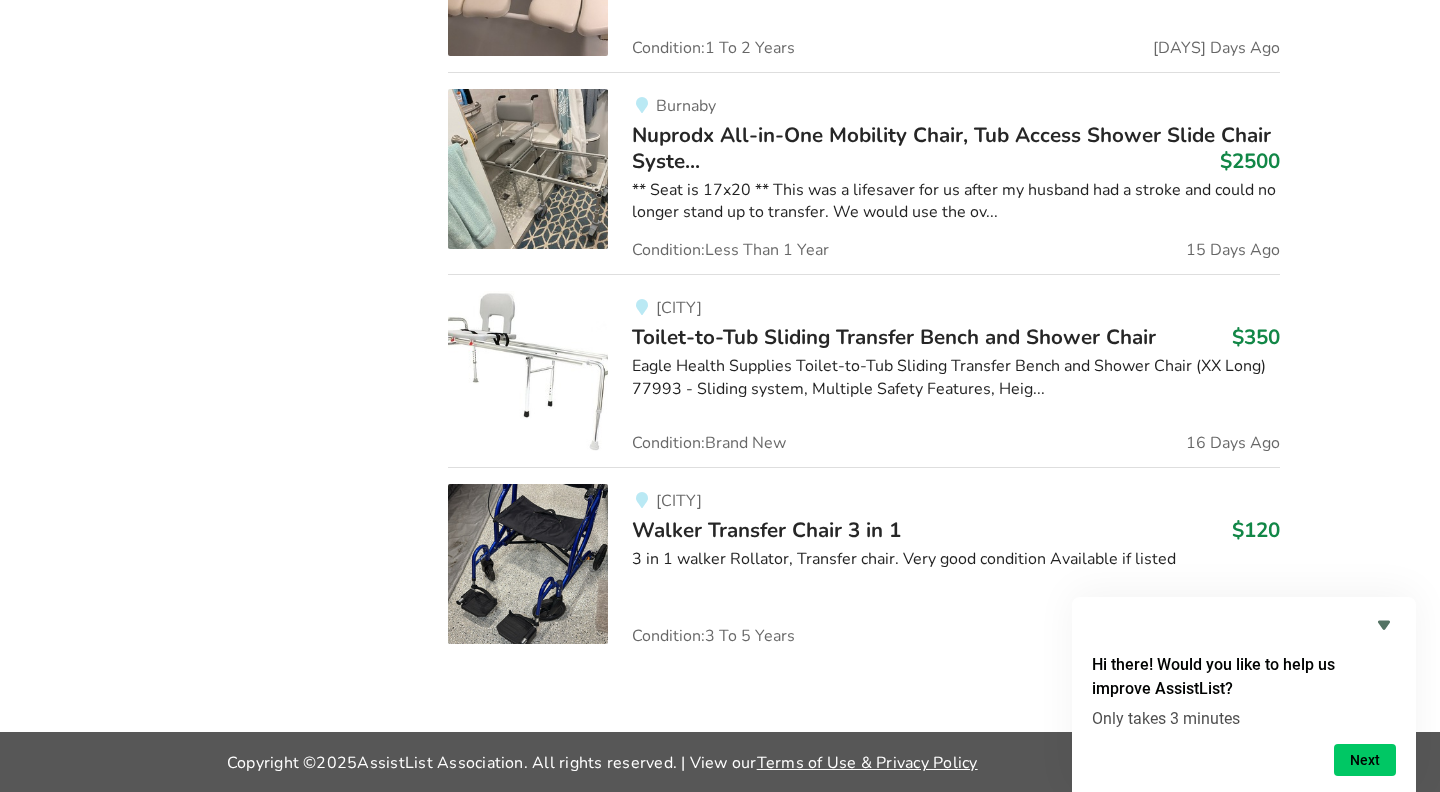 click on "Walker Transfer Chair 3 in 1" at bounding box center (766, 530) 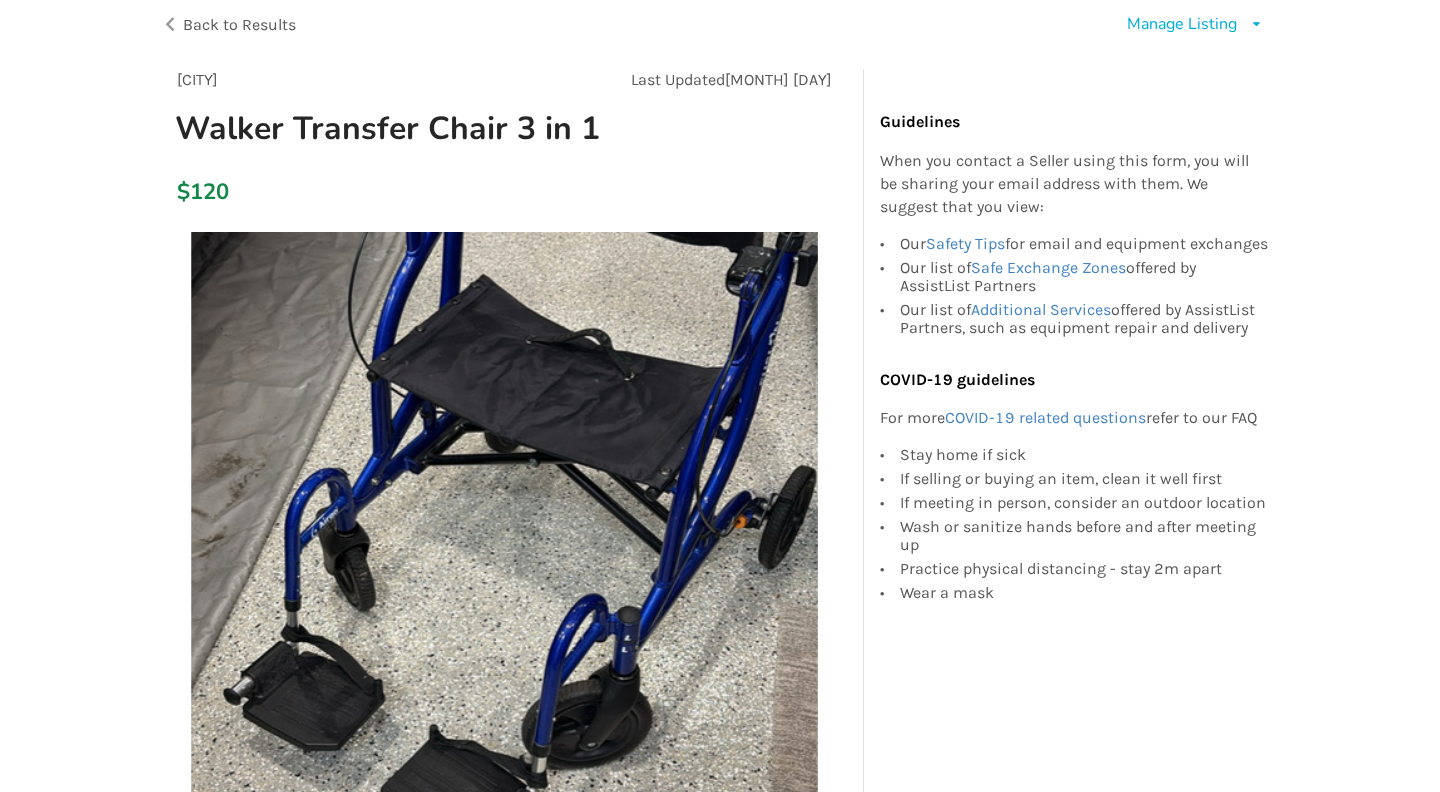 scroll, scrollTop: 0, scrollLeft: 0, axis: both 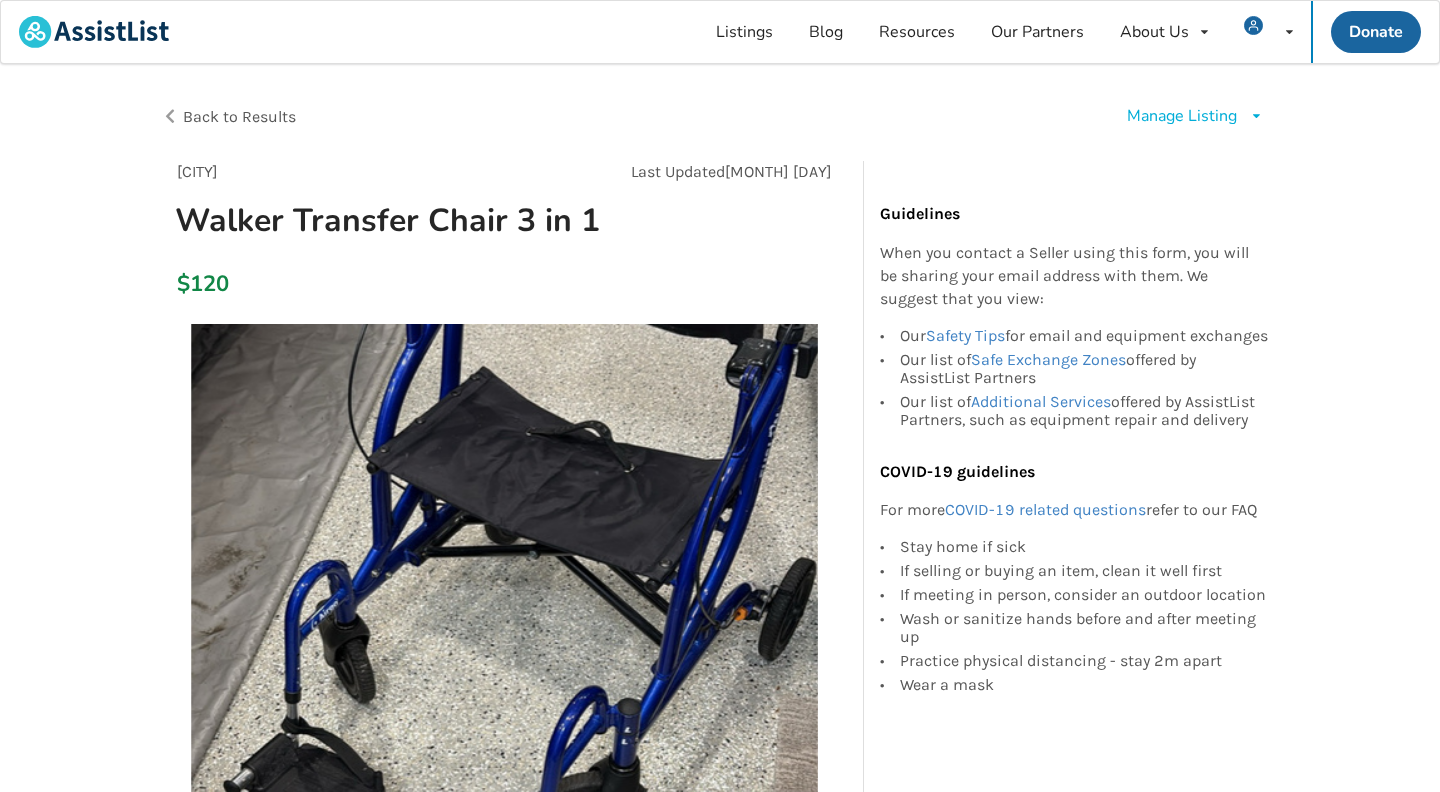 click on "Manage Listing" at bounding box center [1182, 116] 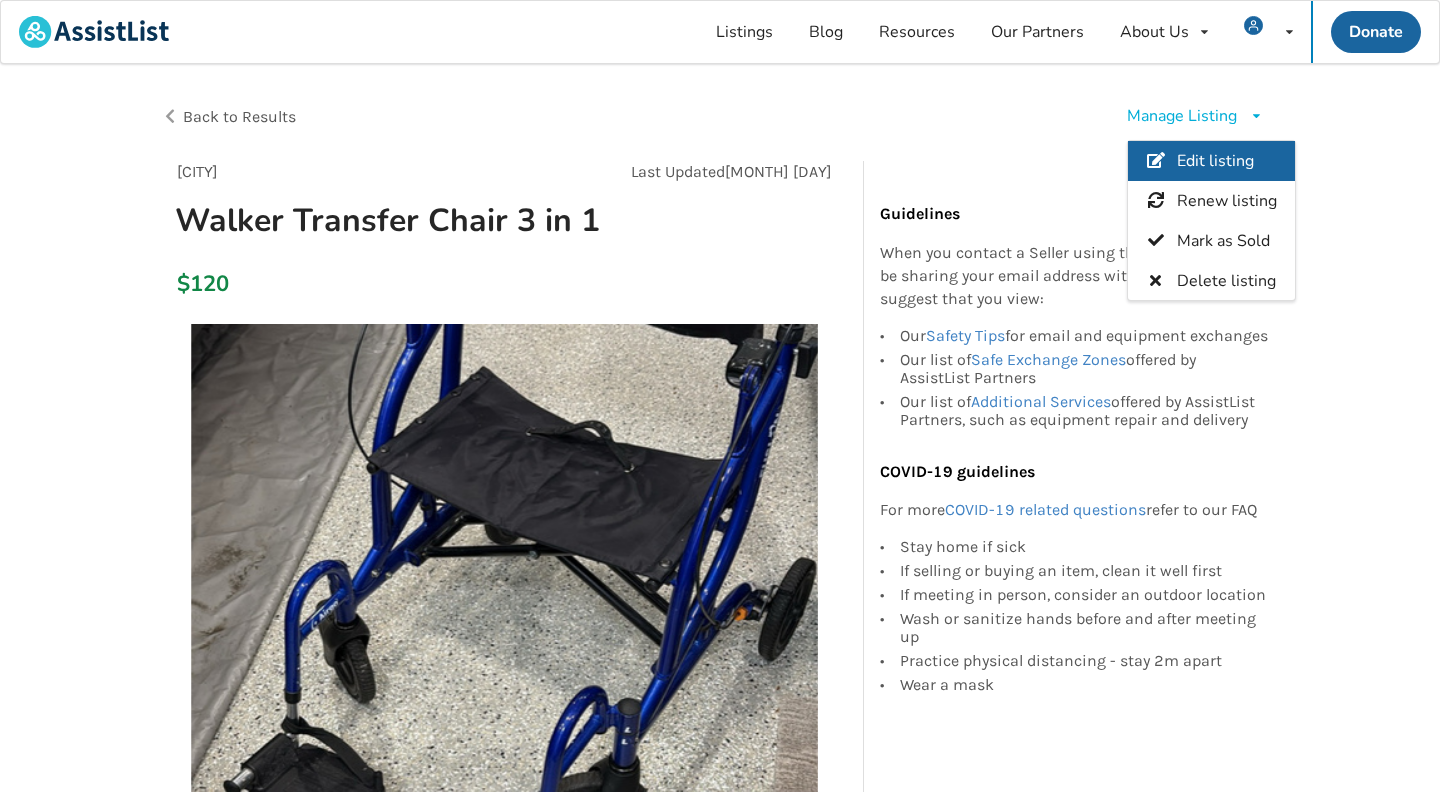 click on "Edit listing" at bounding box center [1214, 162] 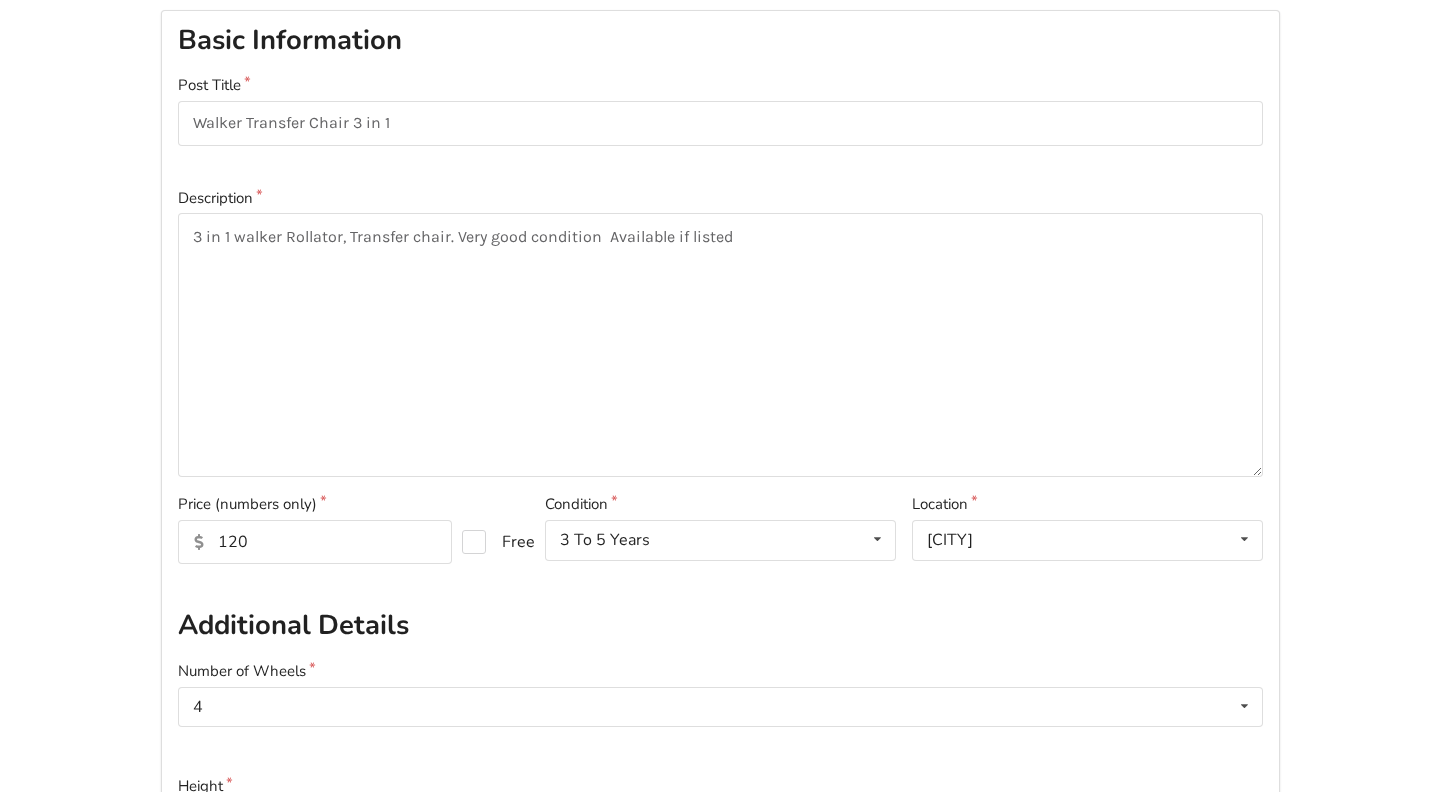 scroll, scrollTop: 161, scrollLeft: 0, axis: vertical 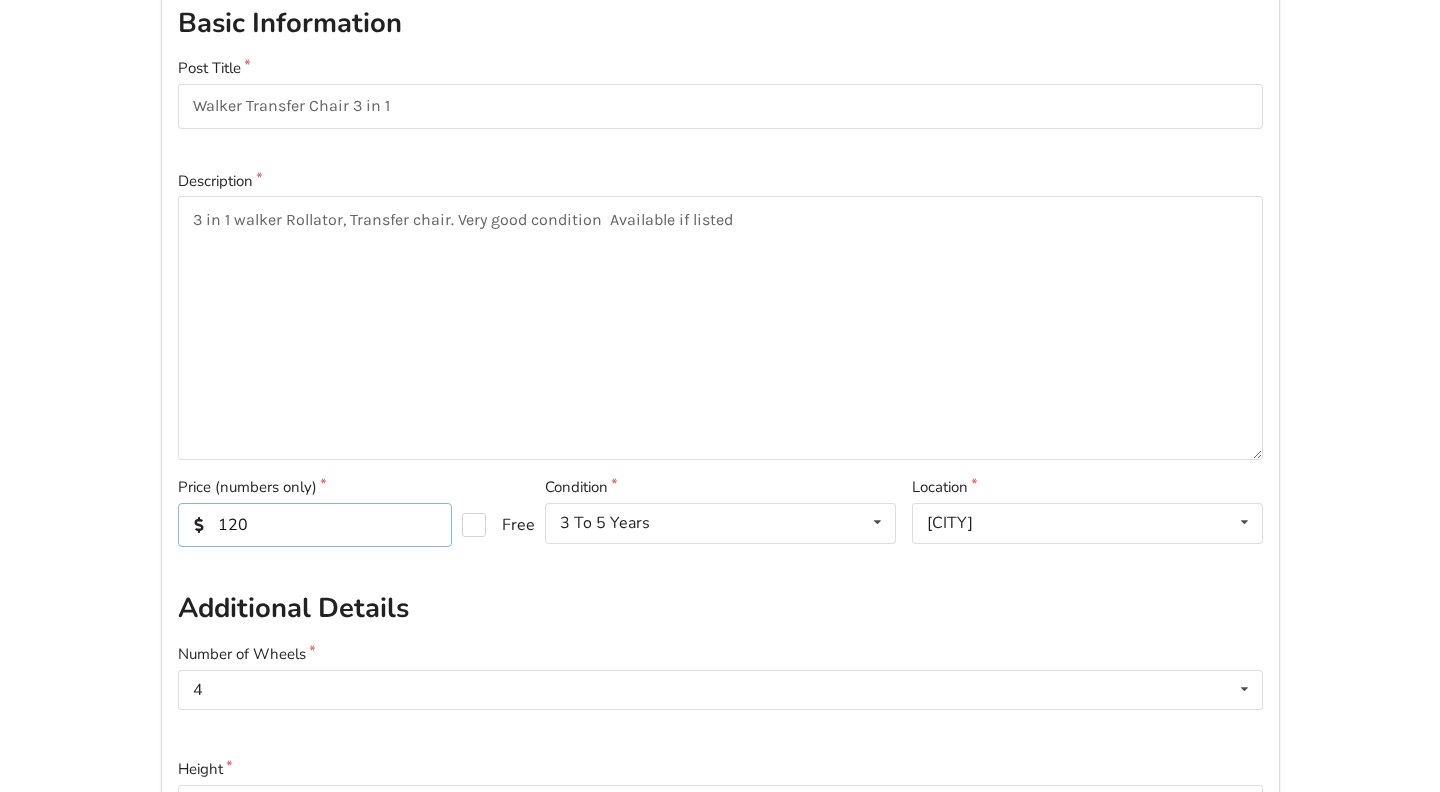 click on "120" at bounding box center (315, 525) 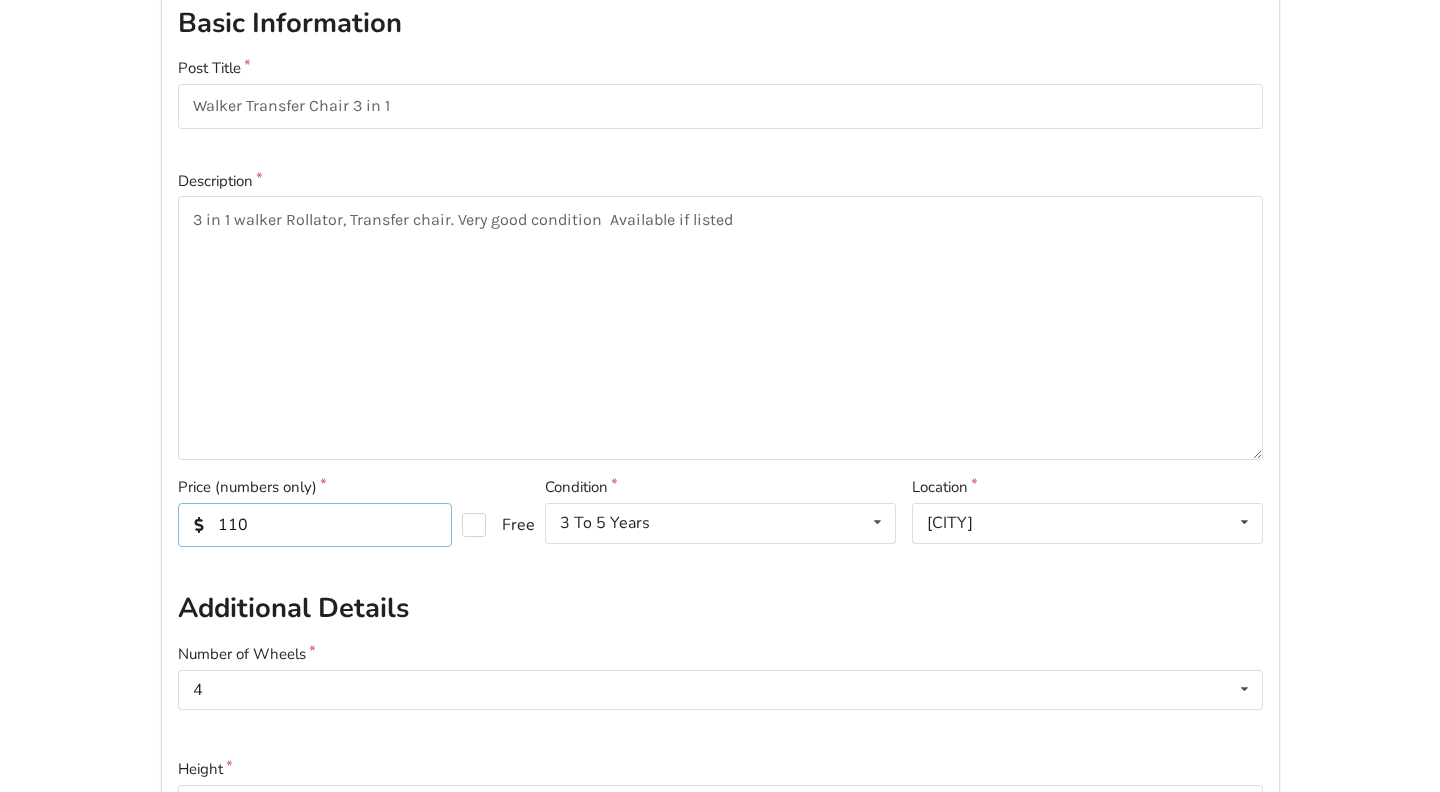 scroll, scrollTop: 0, scrollLeft: 0, axis: both 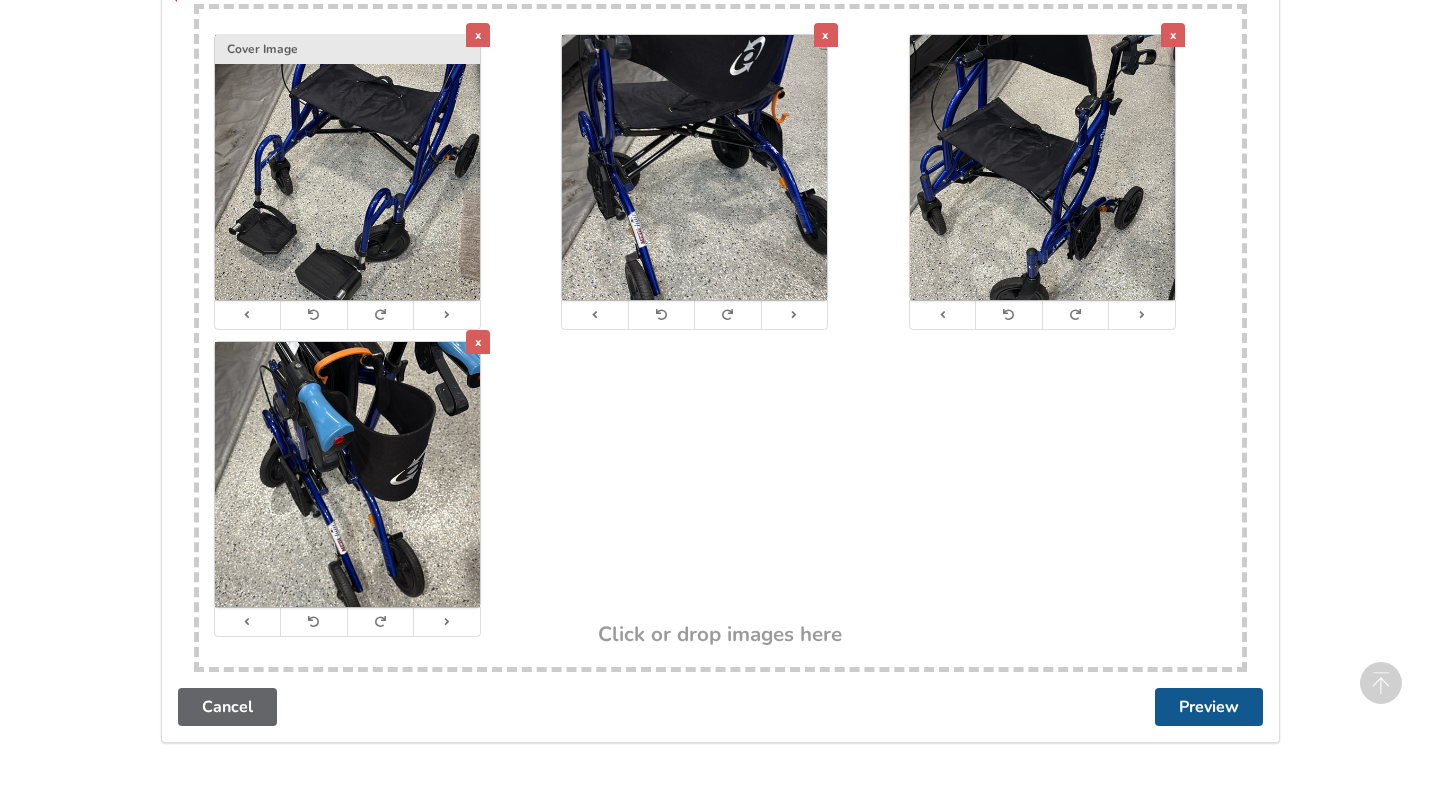 type on "110" 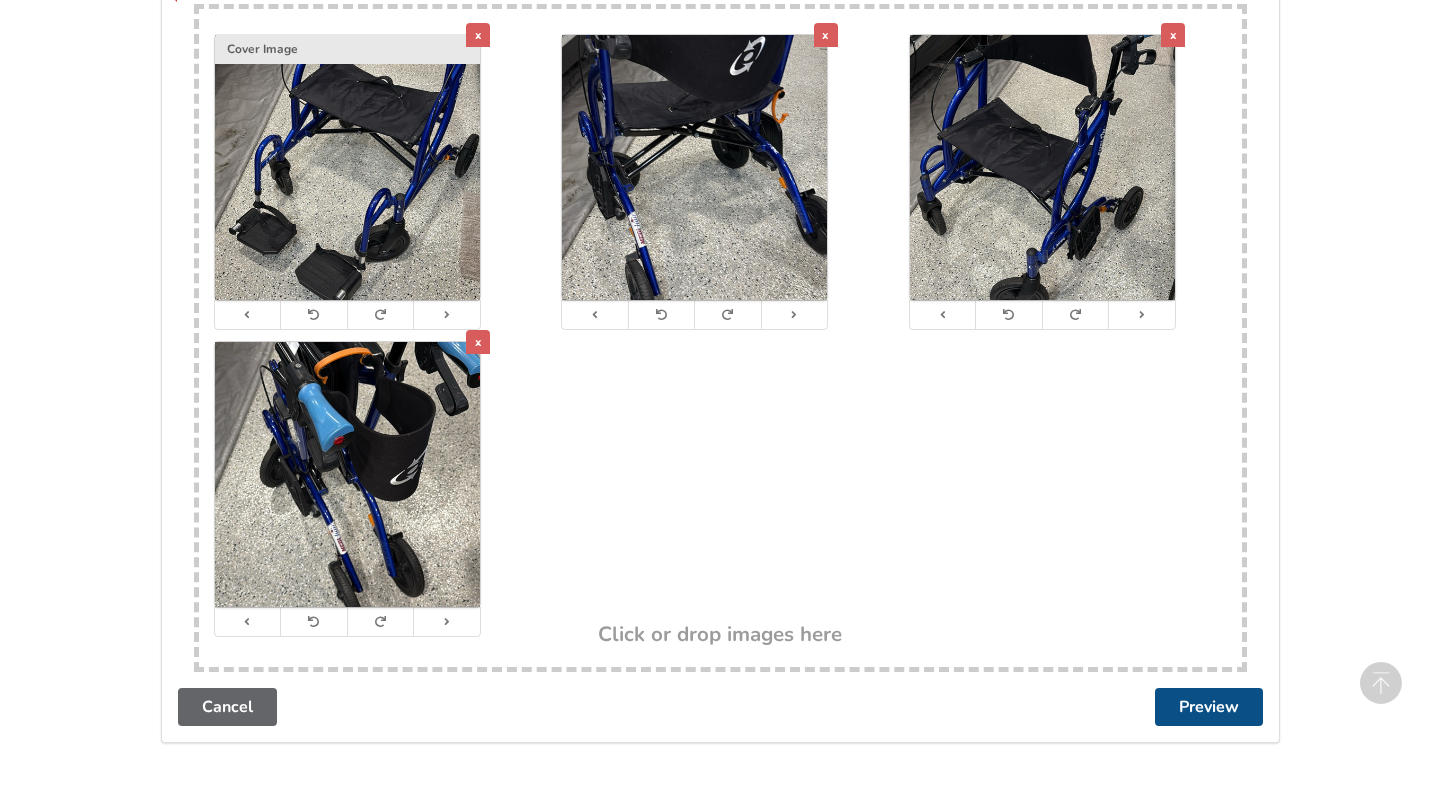 click on "Preview" at bounding box center [1209, 707] 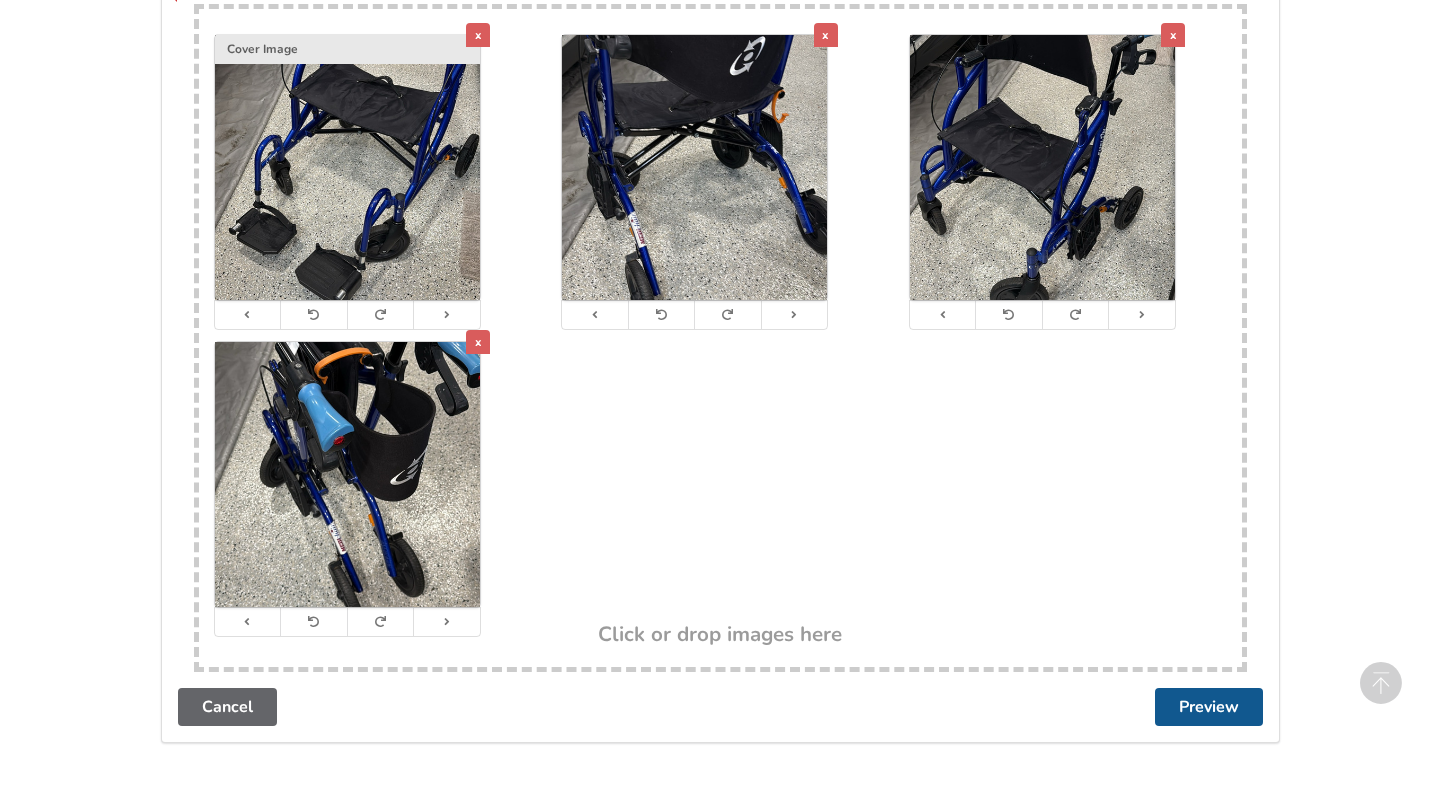 scroll, scrollTop: 0, scrollLeft: 0, axis: both 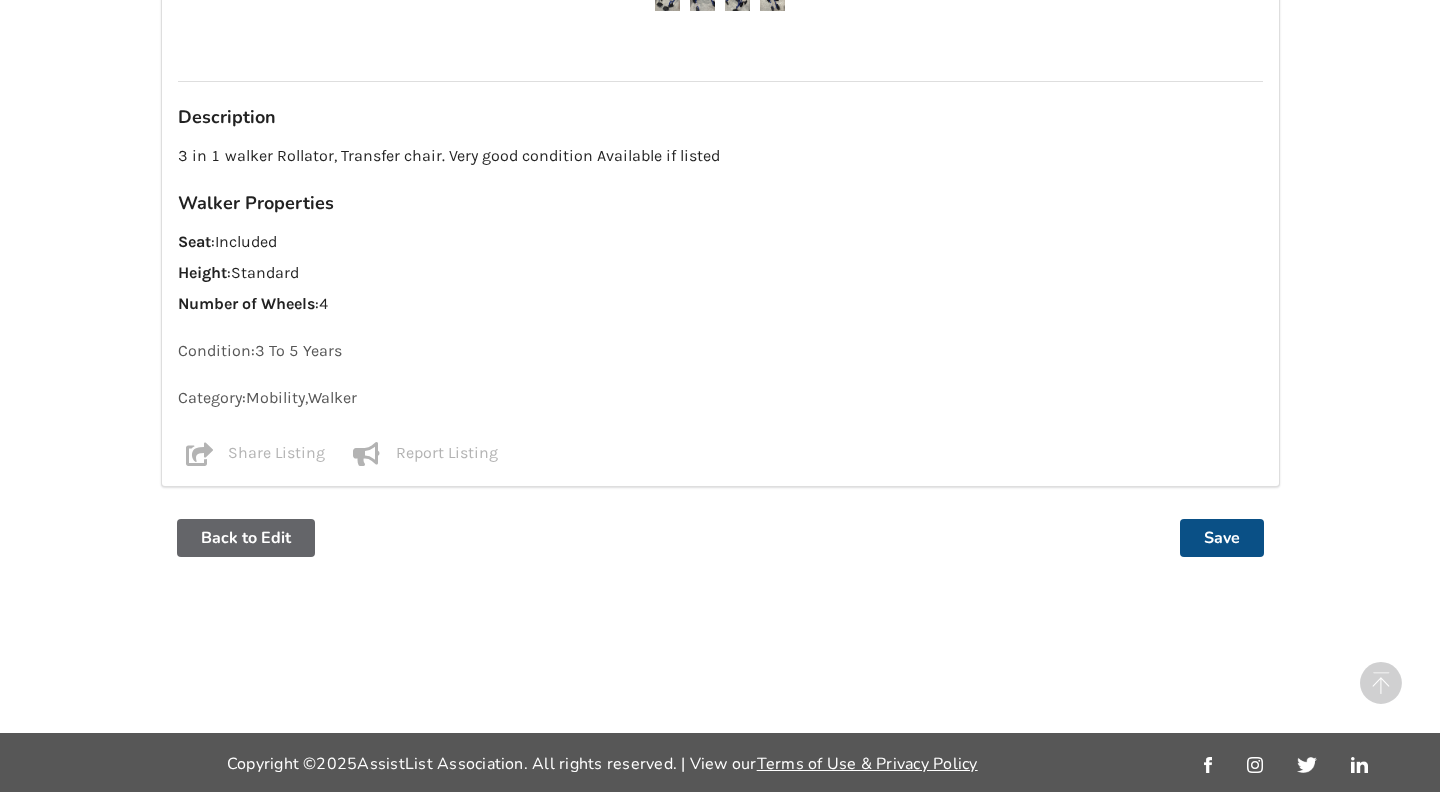 click on "Save" at bounding box center [1222, 538] 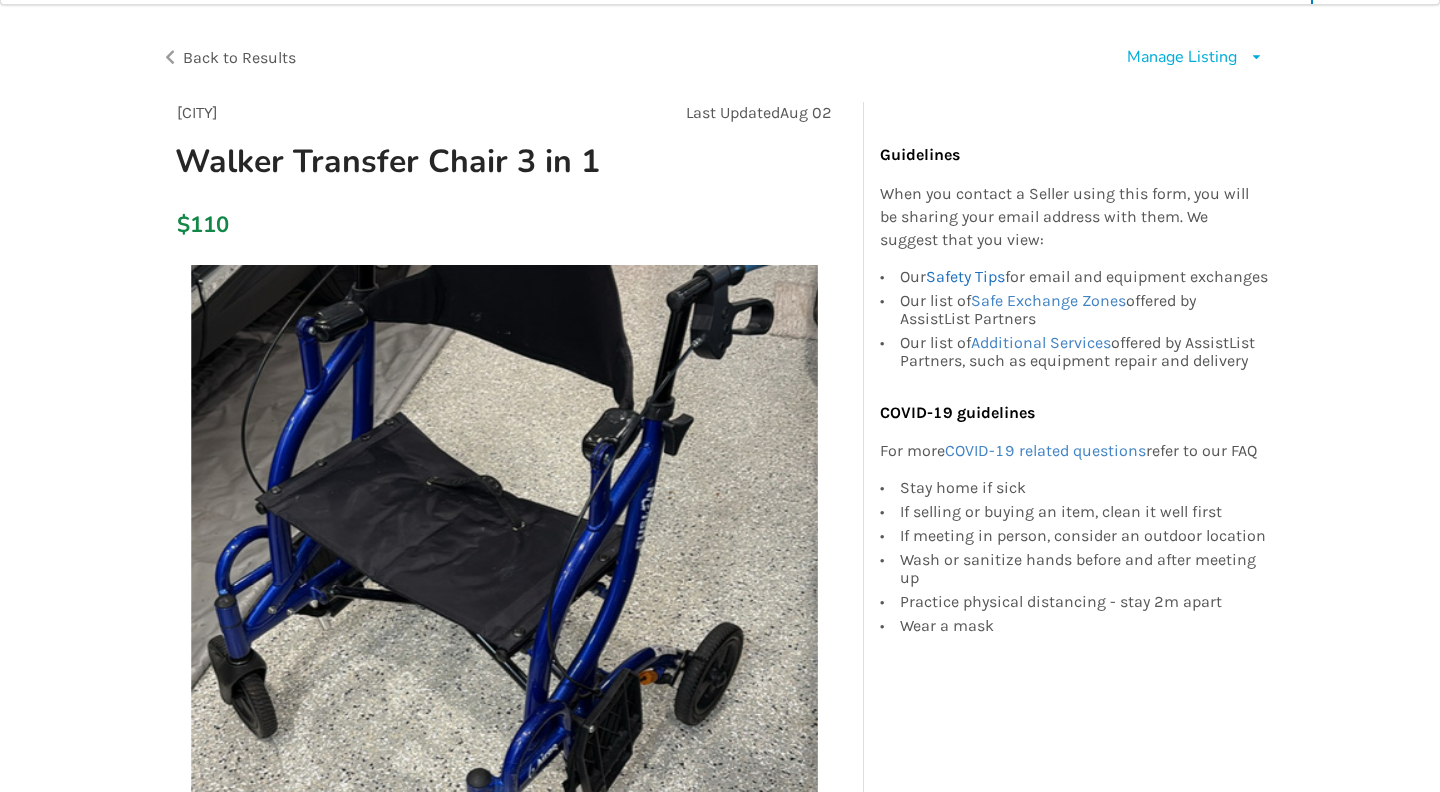 scroll, scrollTop: 0, scrollLeft: 0, axis: both 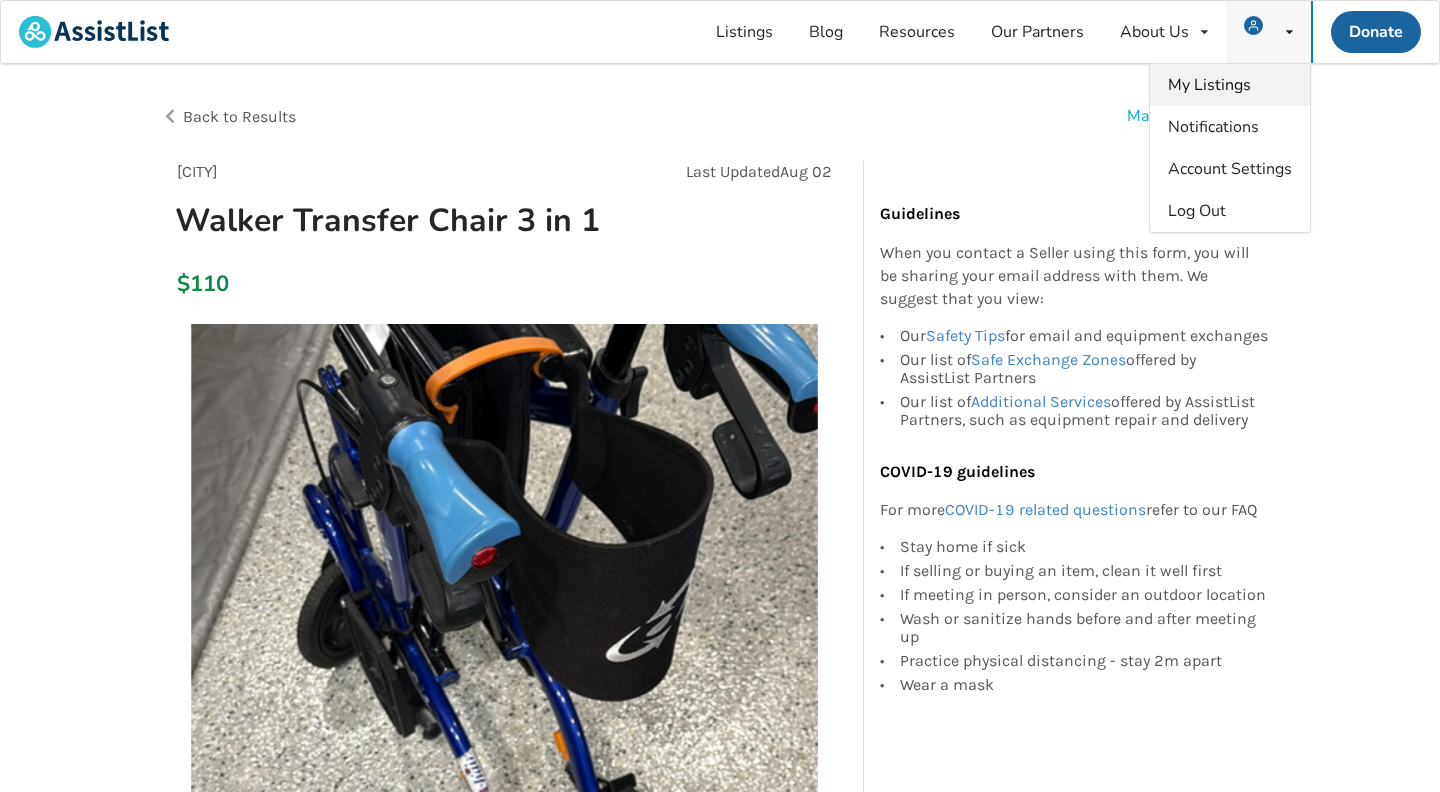 click on "My Listings" at bounding box center (1209, 85) 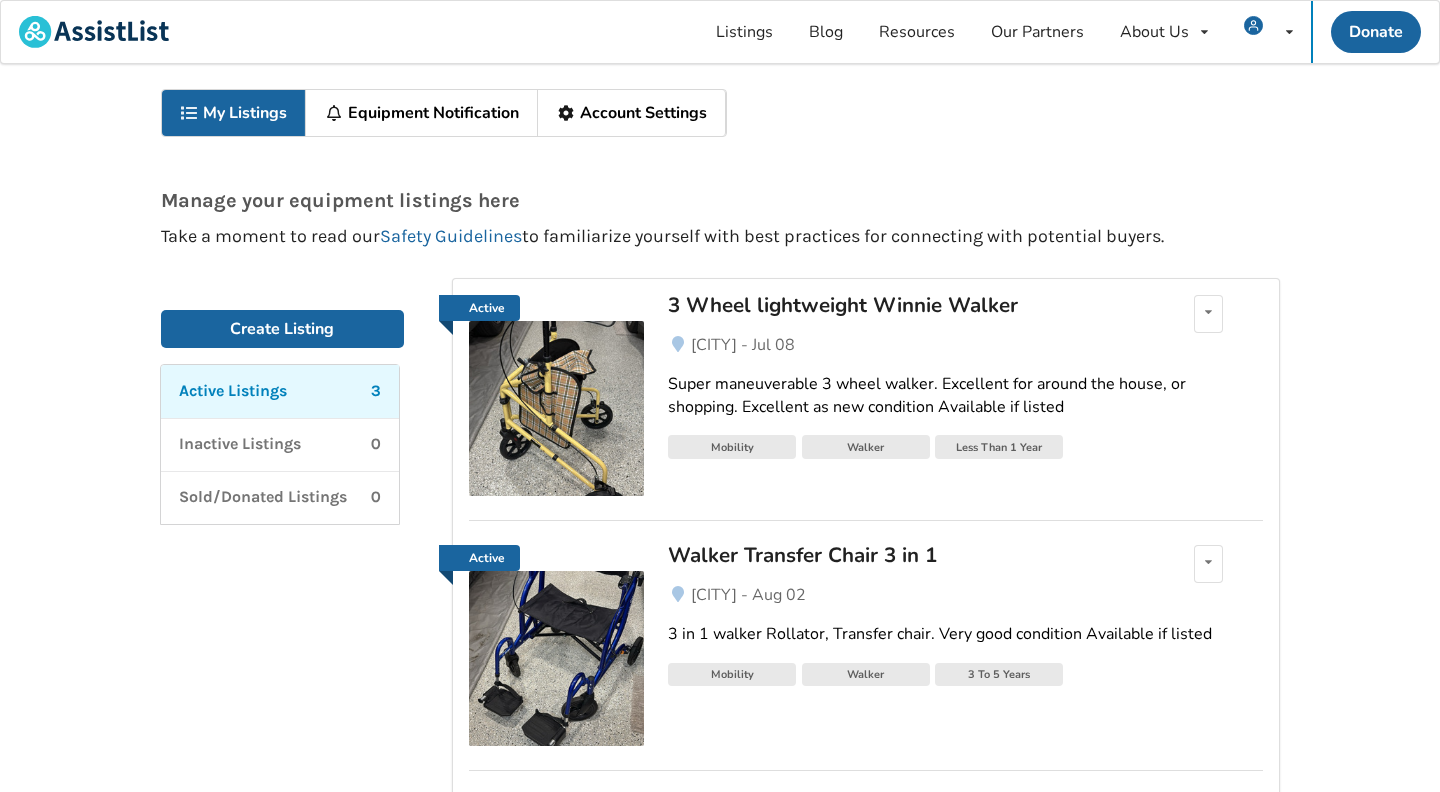 click on "3 Wheel lightweight Winnie Walker" at bounding box center [901, 305] 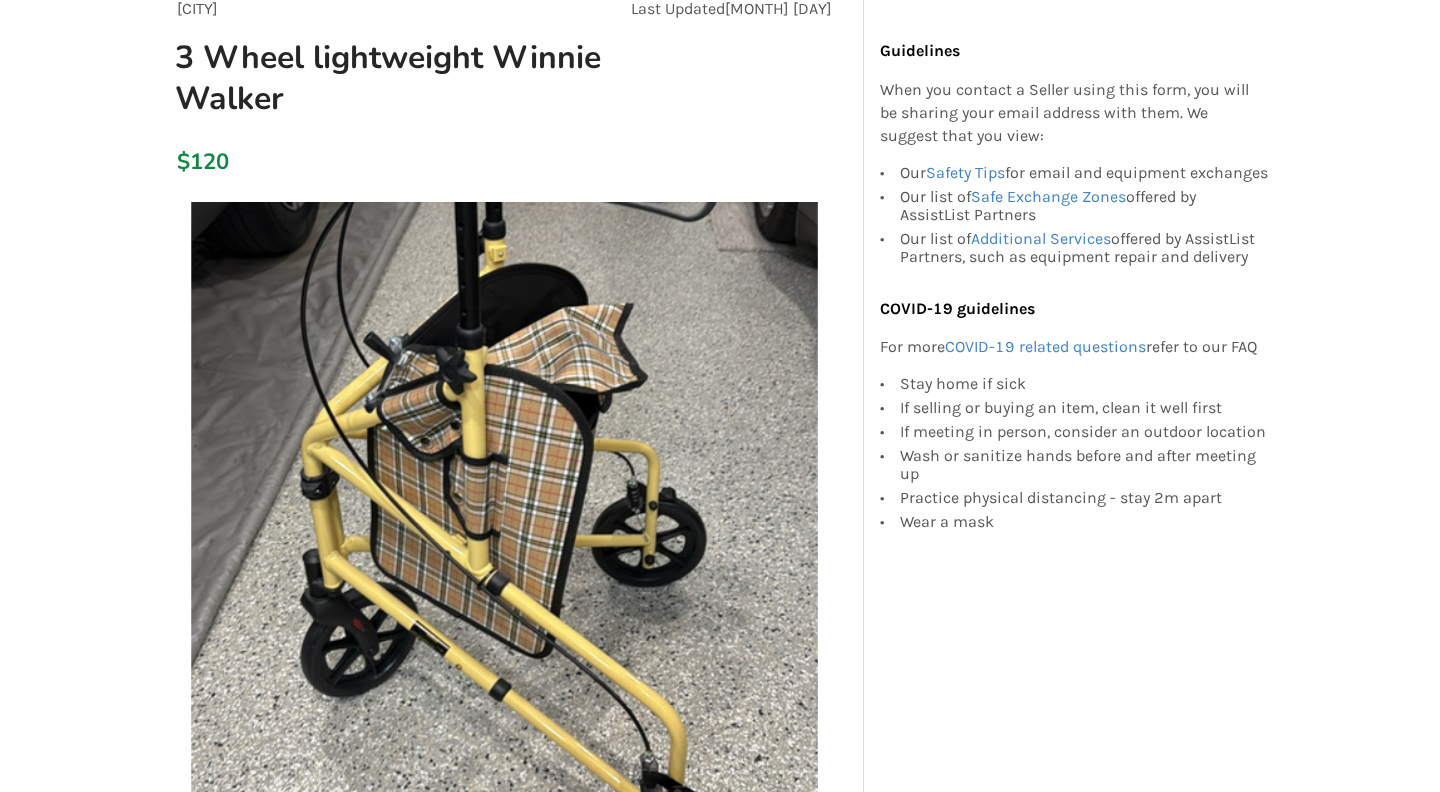 scroll, scrollTop: 0, scrollLeft: 0, axis: both 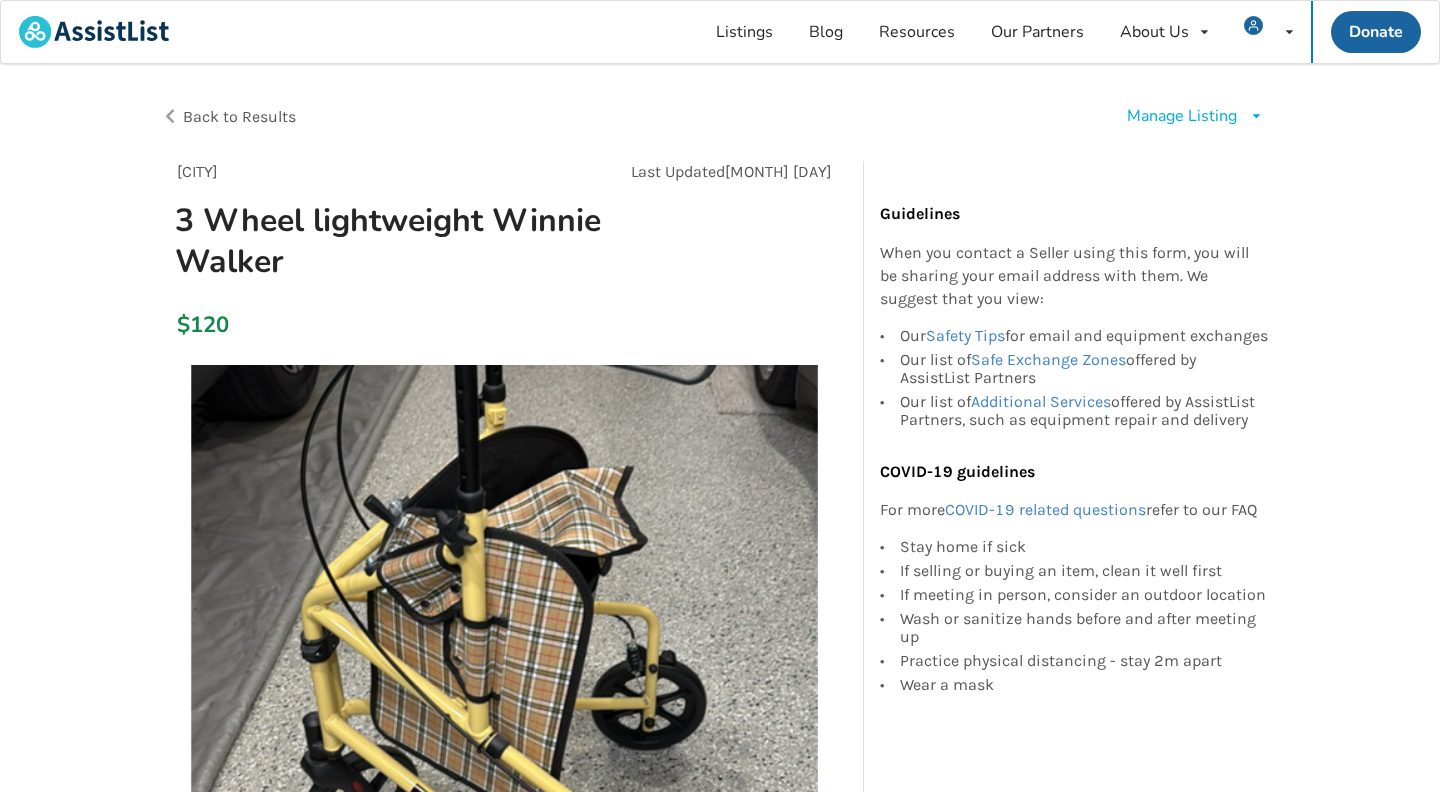 click on "Manage Listing" at bounding box center [1182, 116] 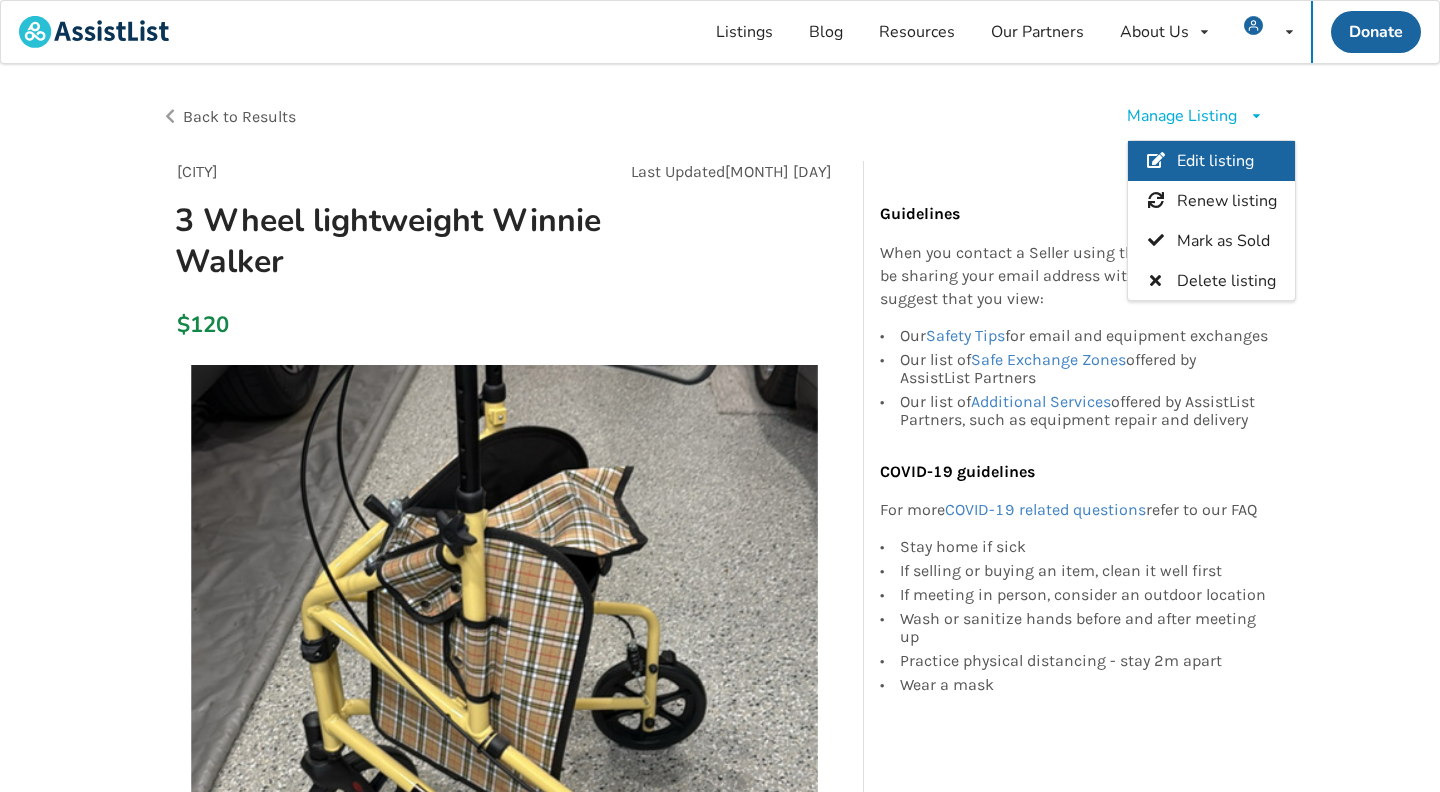 click on "Edit listing" at bounding box center [1214, 162] 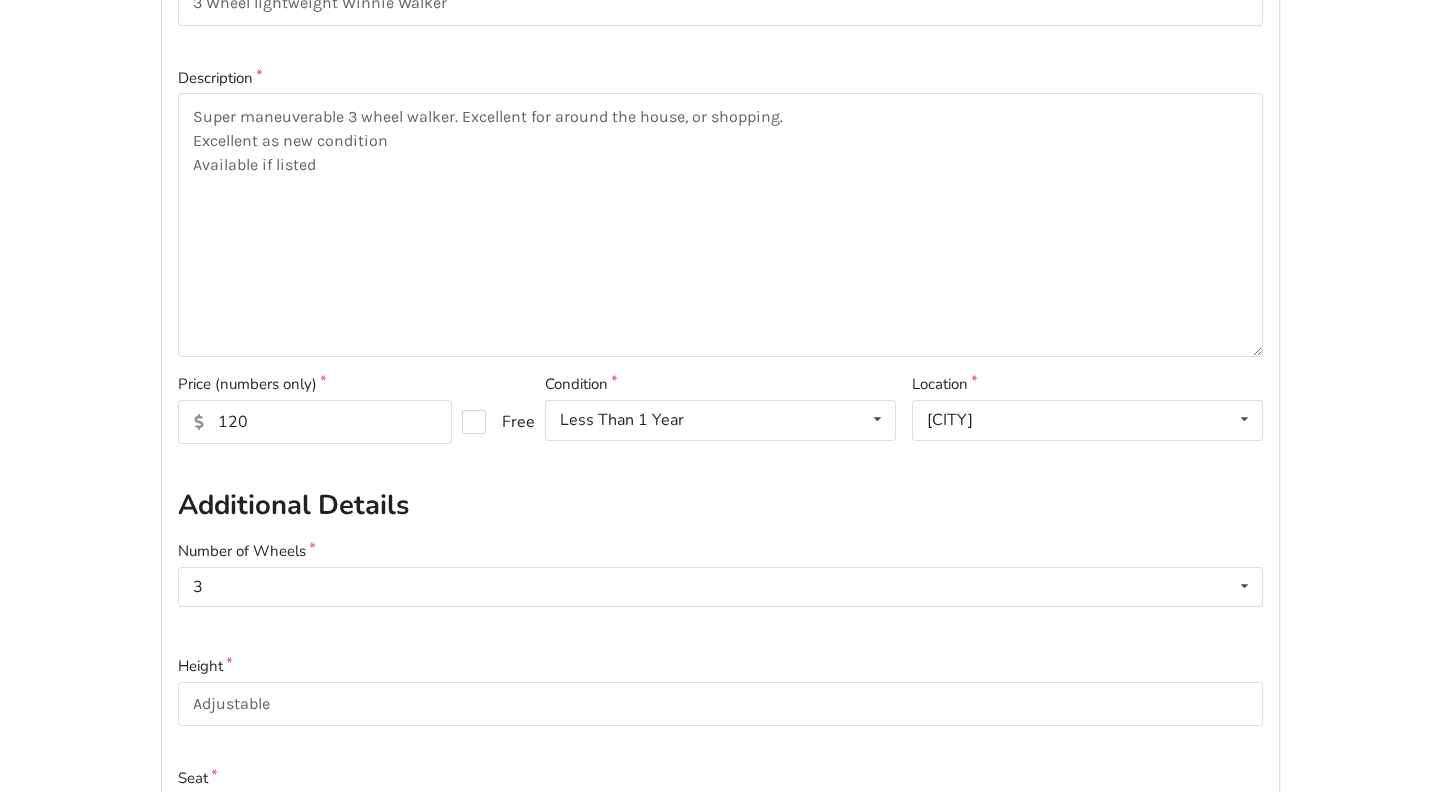 scroll, scrollTop: 267, scrollLeft: 0, axis: vertical 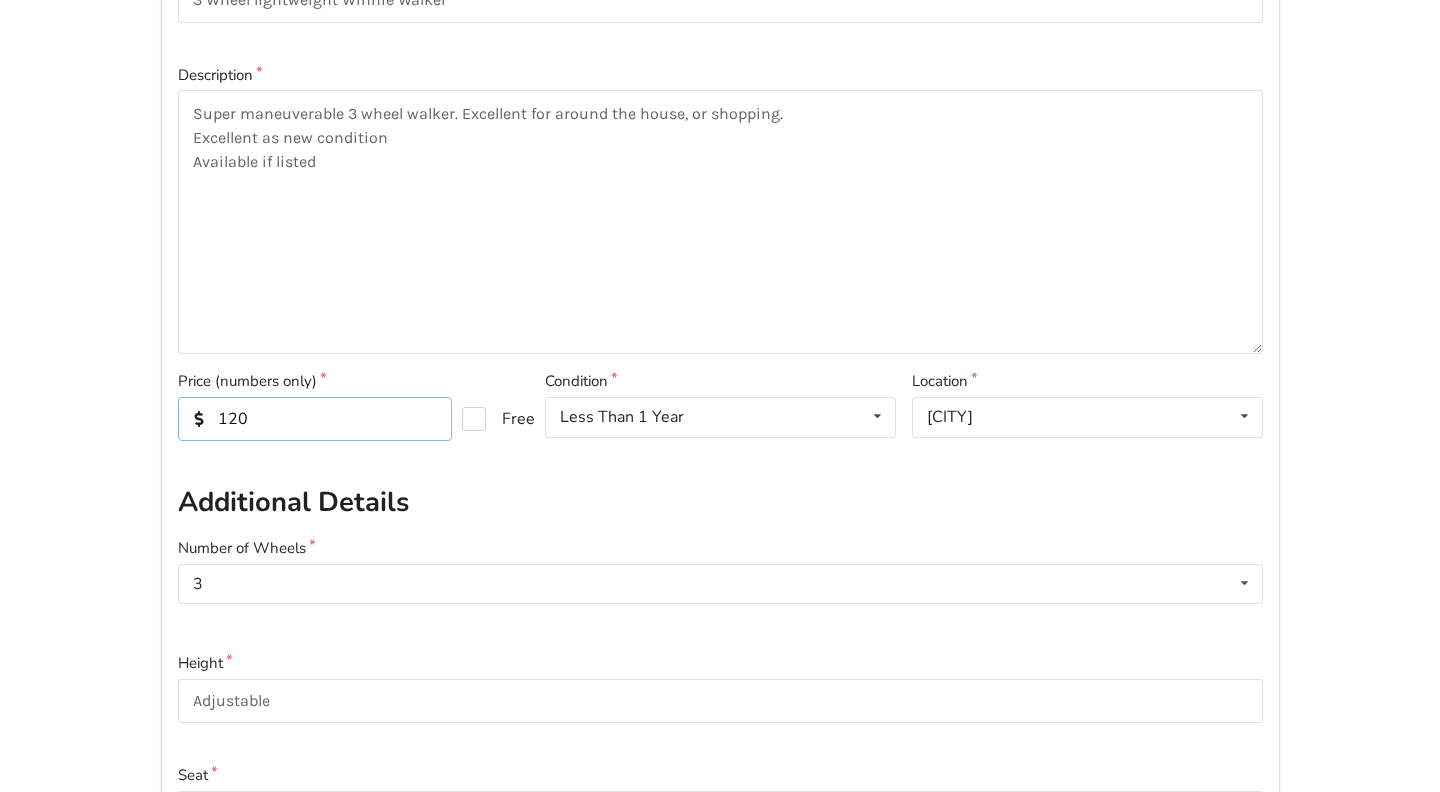 drag, startPoint x: 250, startPoint y: 421, endPoint x: 217, endPoint y: 421, distance: 33 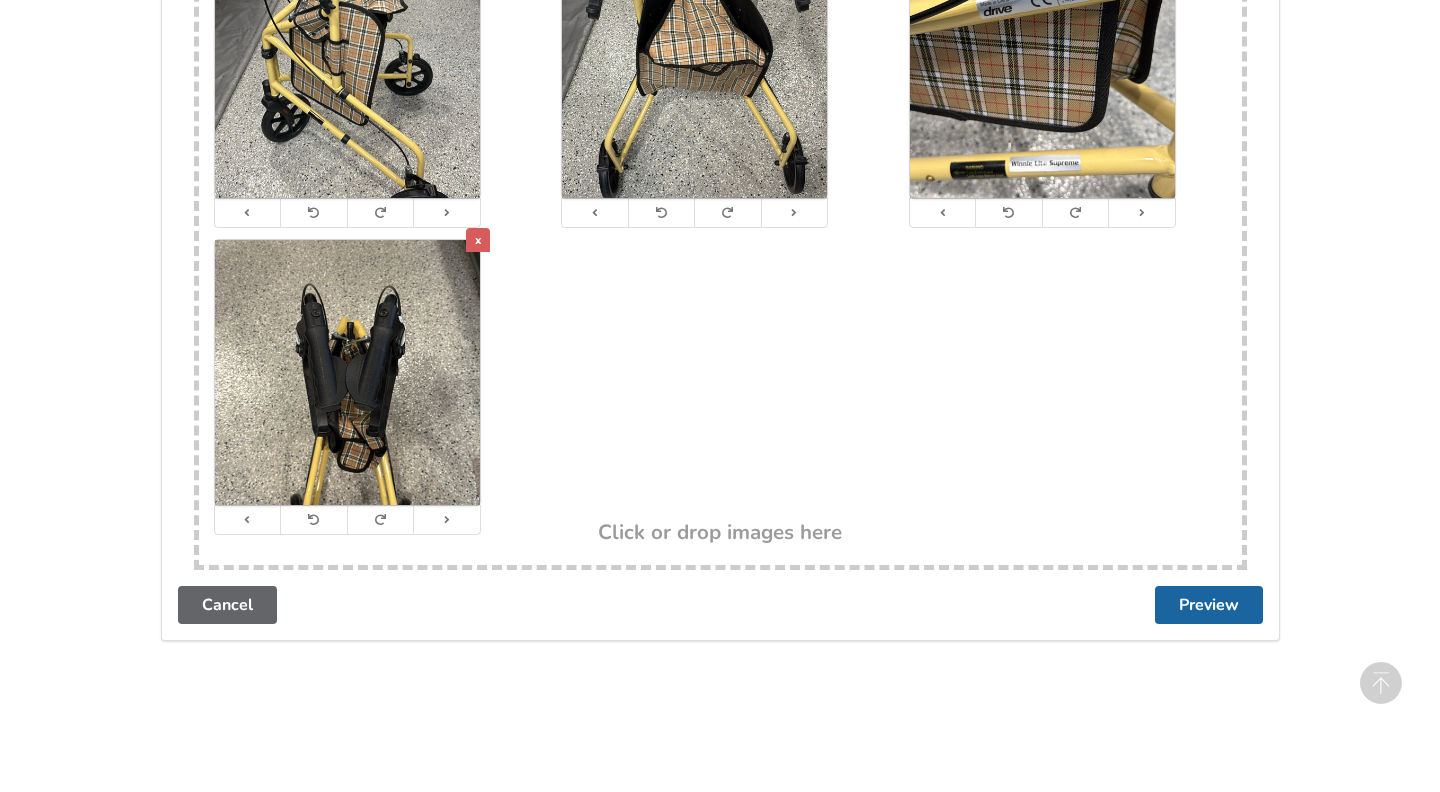 scroll, scrollTop: 1951, scrollLeft: 0, axis: vertical 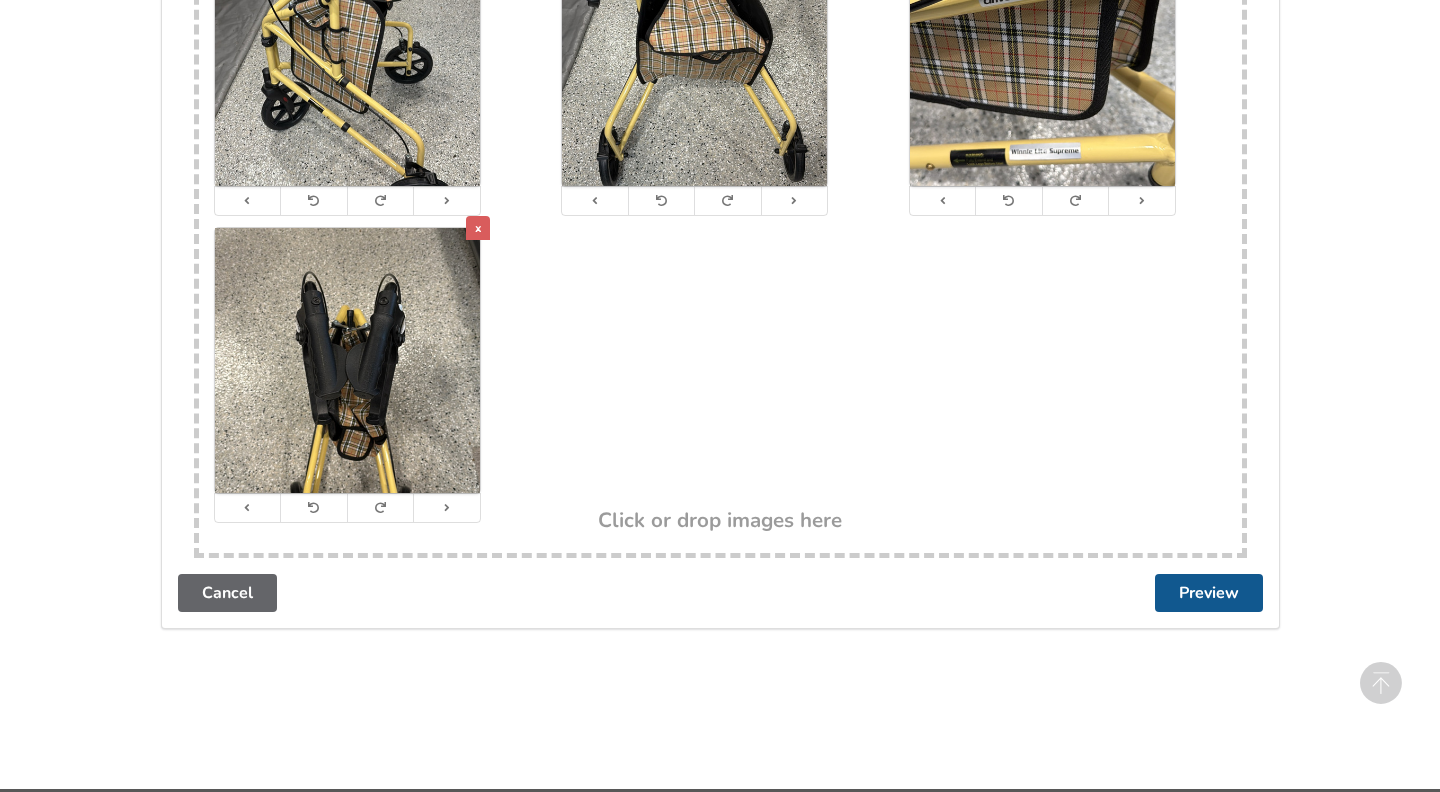 type on "100" 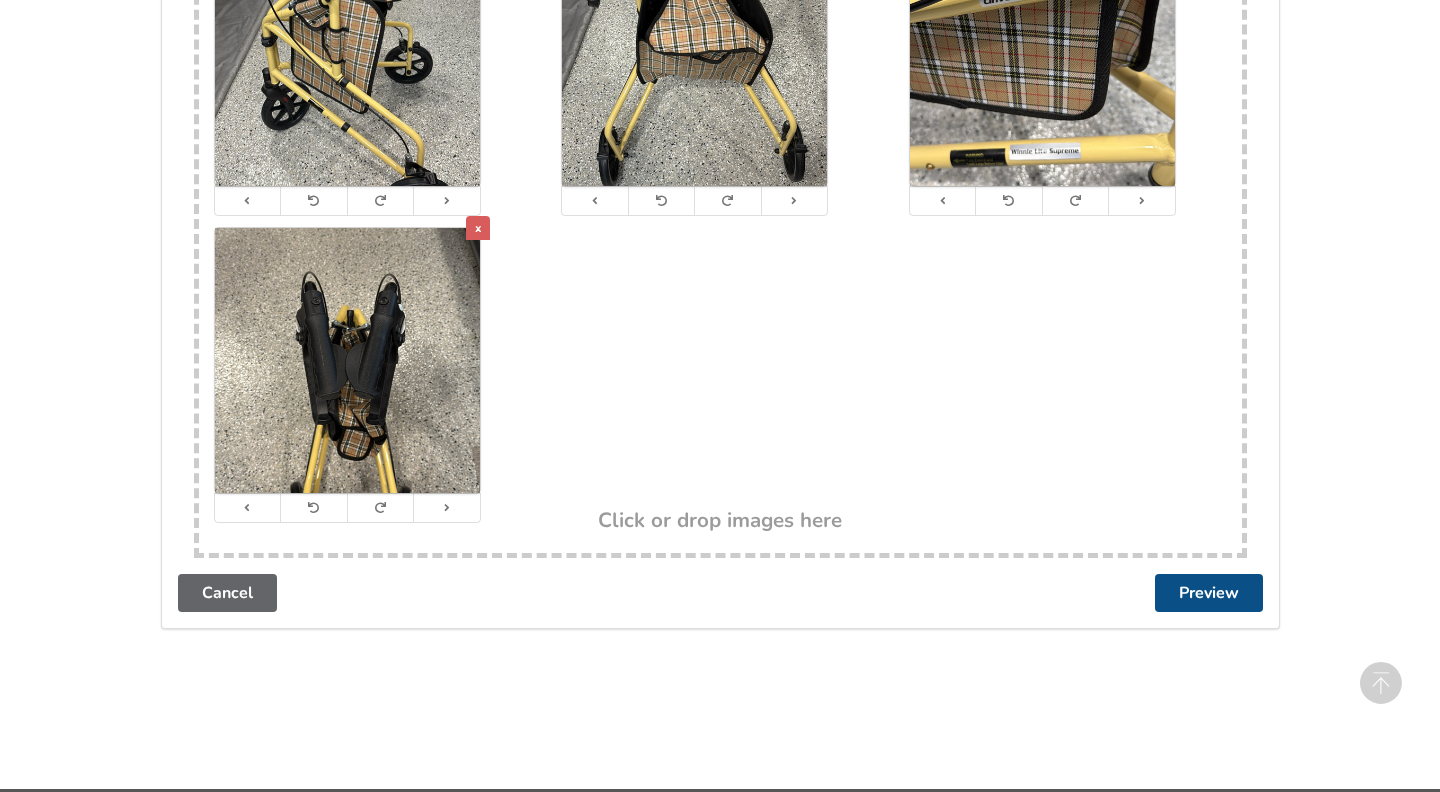 click on "Preview" at bounding box center [1209, 593] 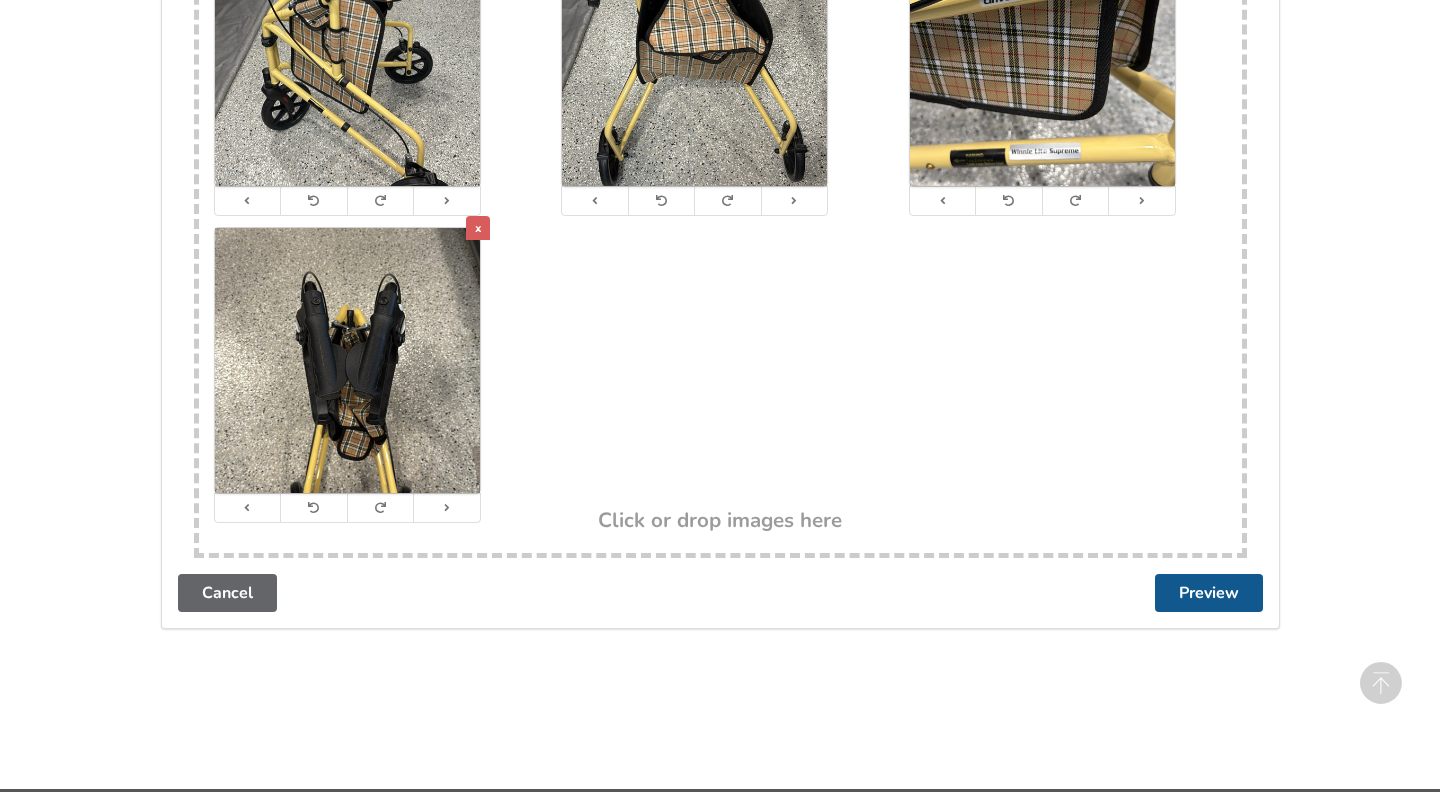 scroll, scrollTop: 0, scrollLeft: 0, axis: both 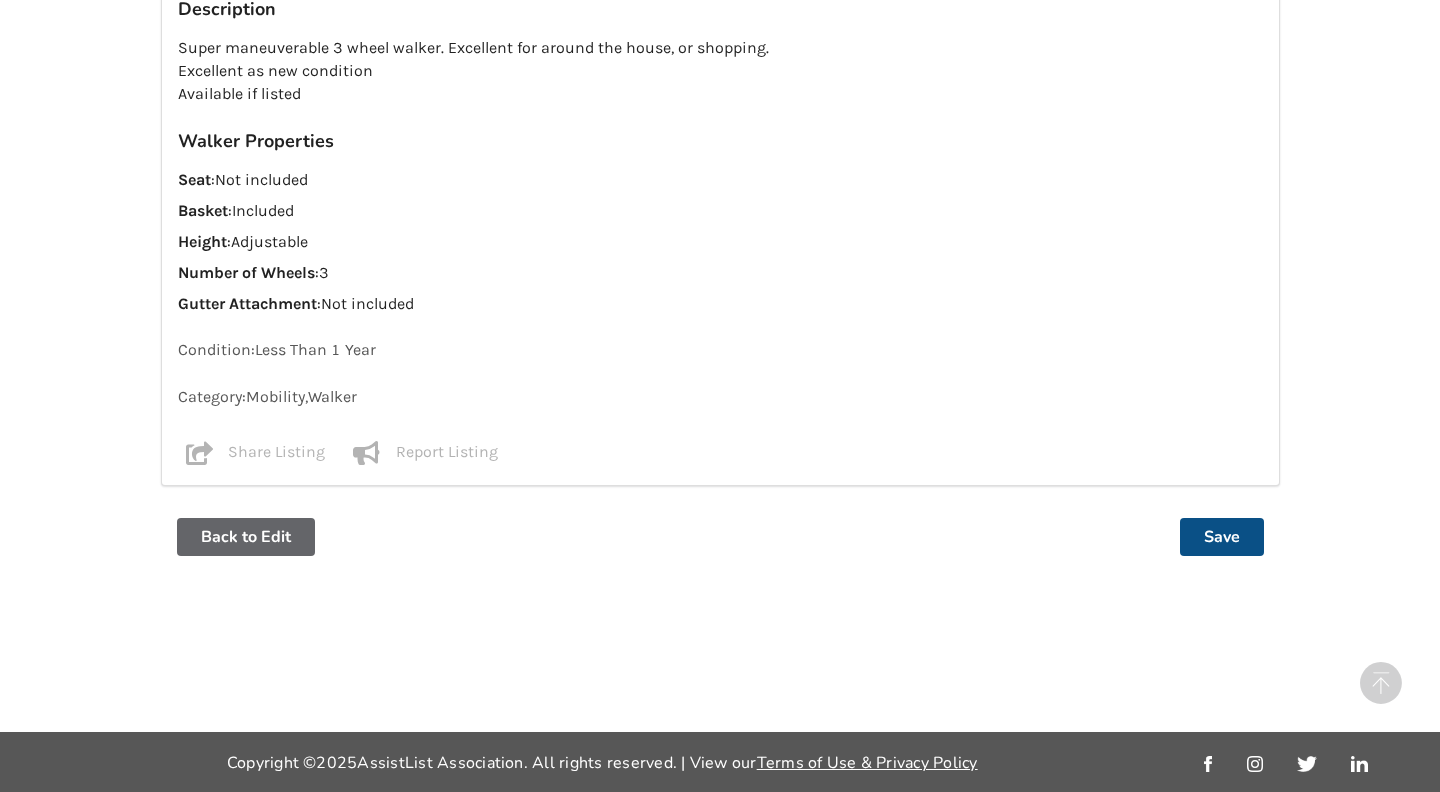 click on "Save" at bounding box center [1222, 537] 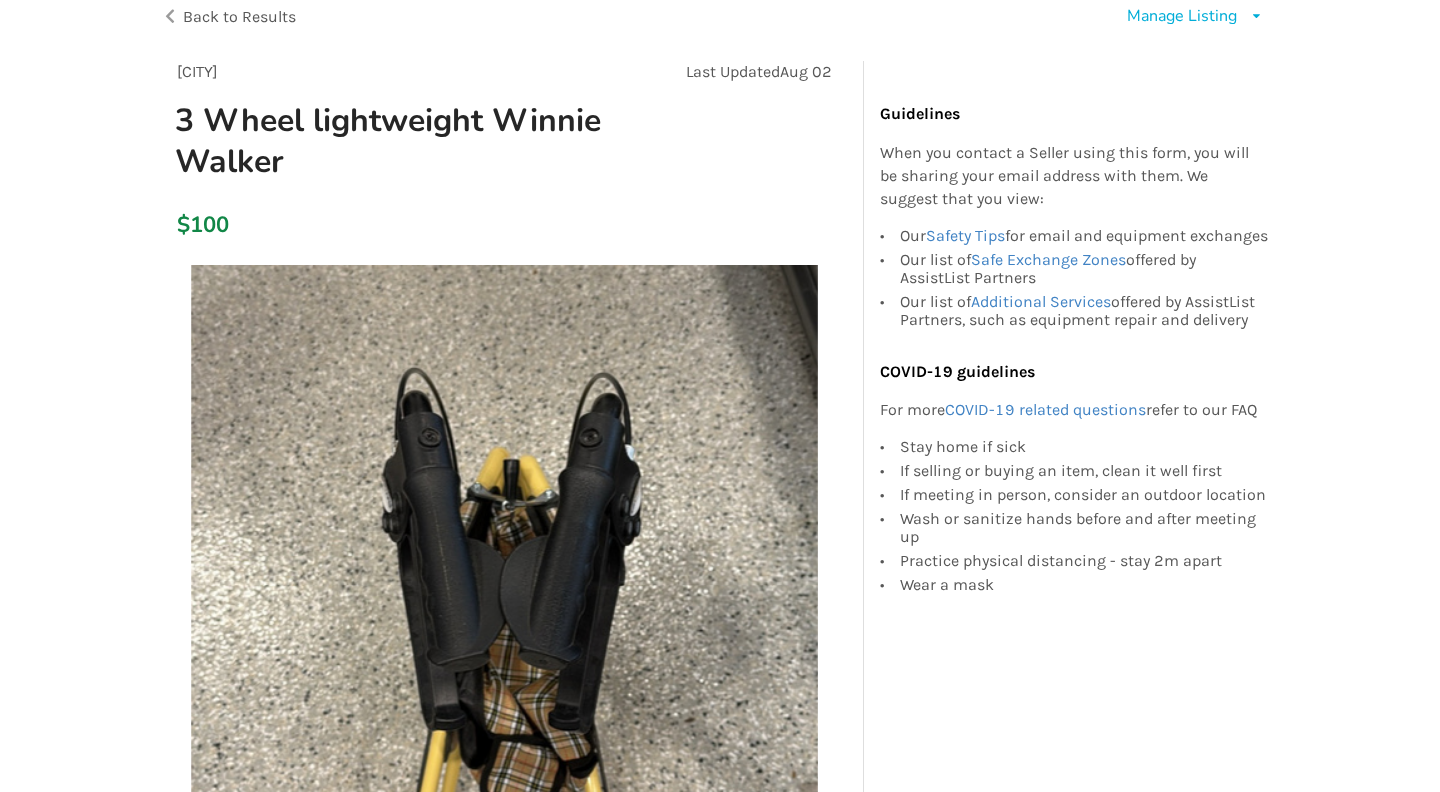 scroll, scrollTop: 0, scrollLeft: 0, axis: both 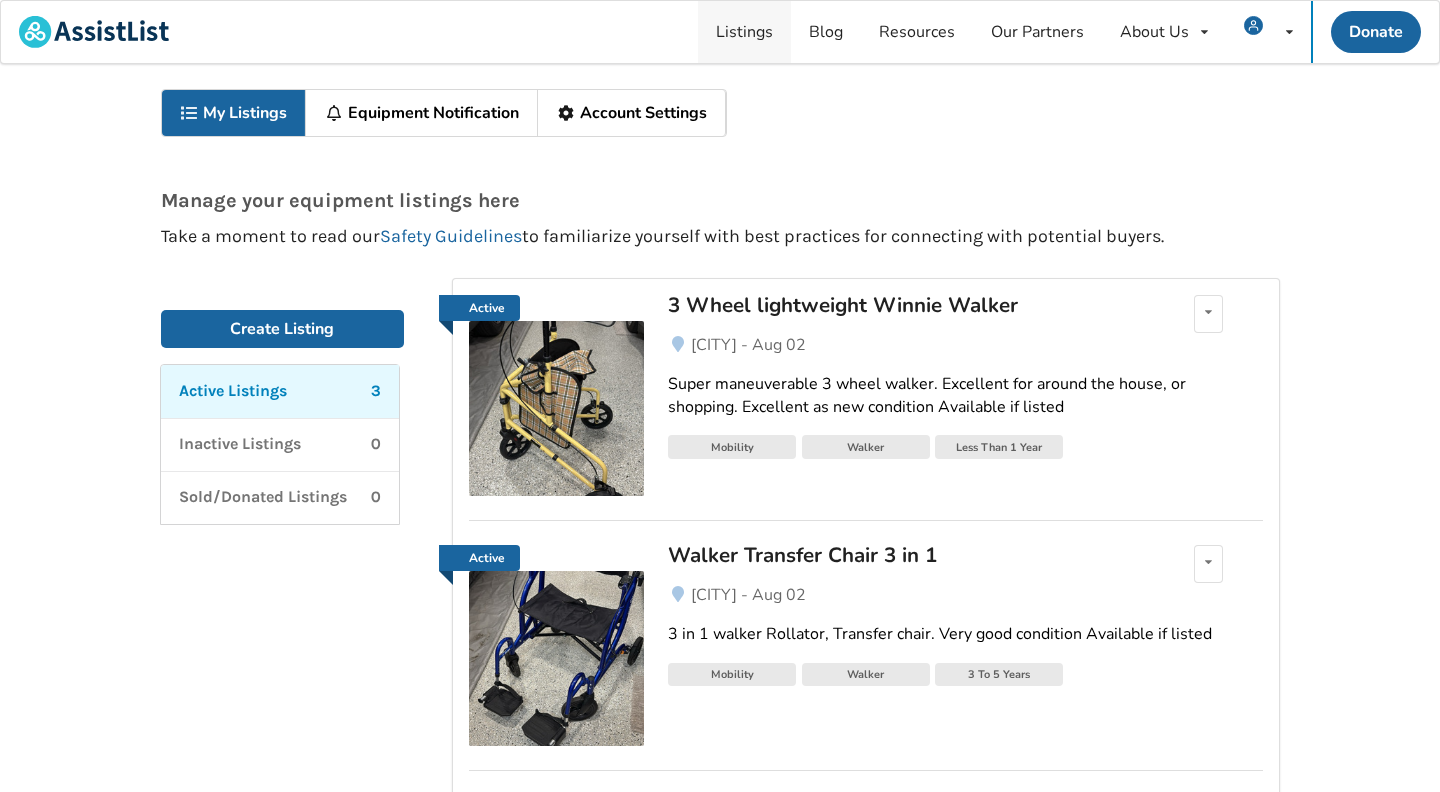 click on "Listings" at bounding box center [744, 32] 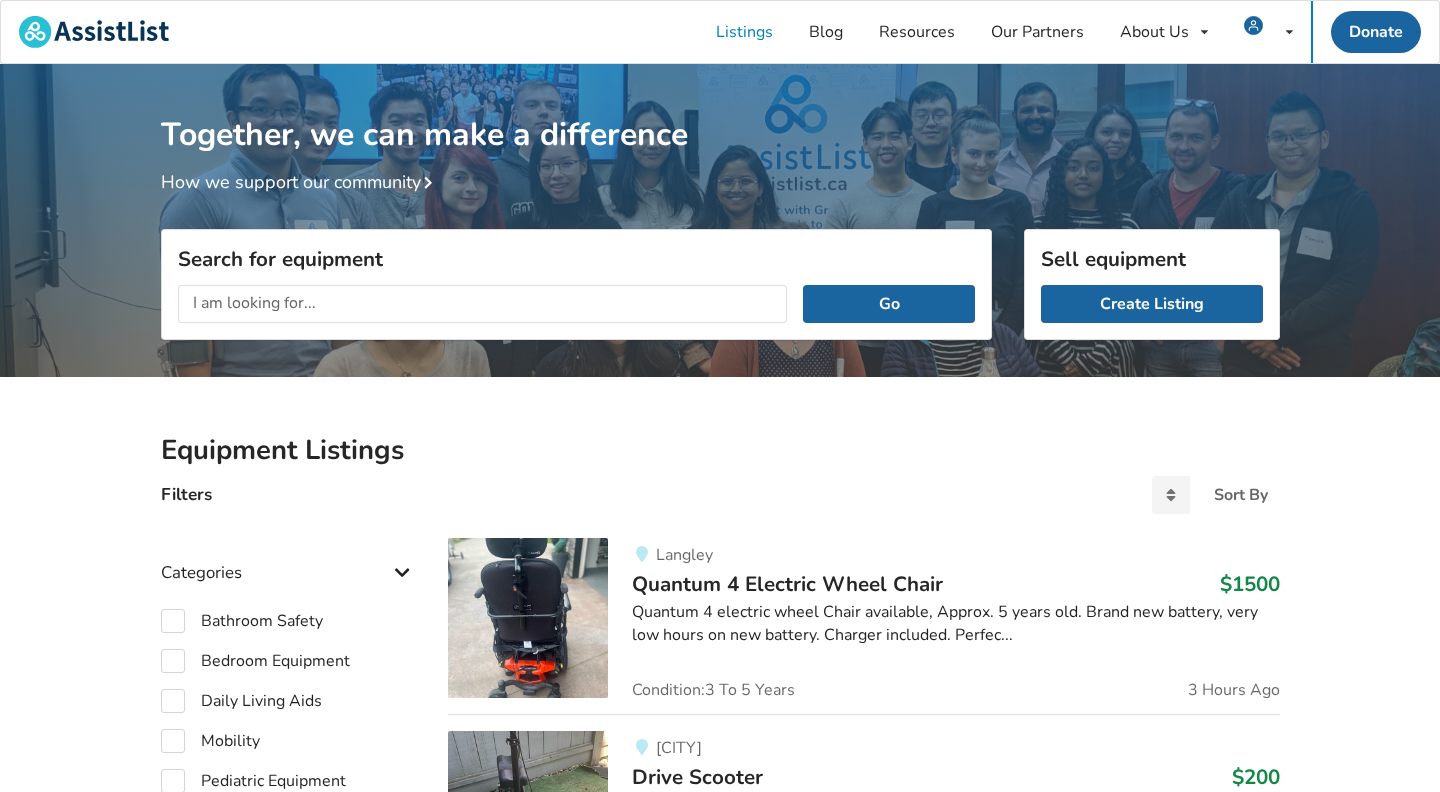 scroll, scrollTop: 64, scrollLeft: 0, axis: vertical 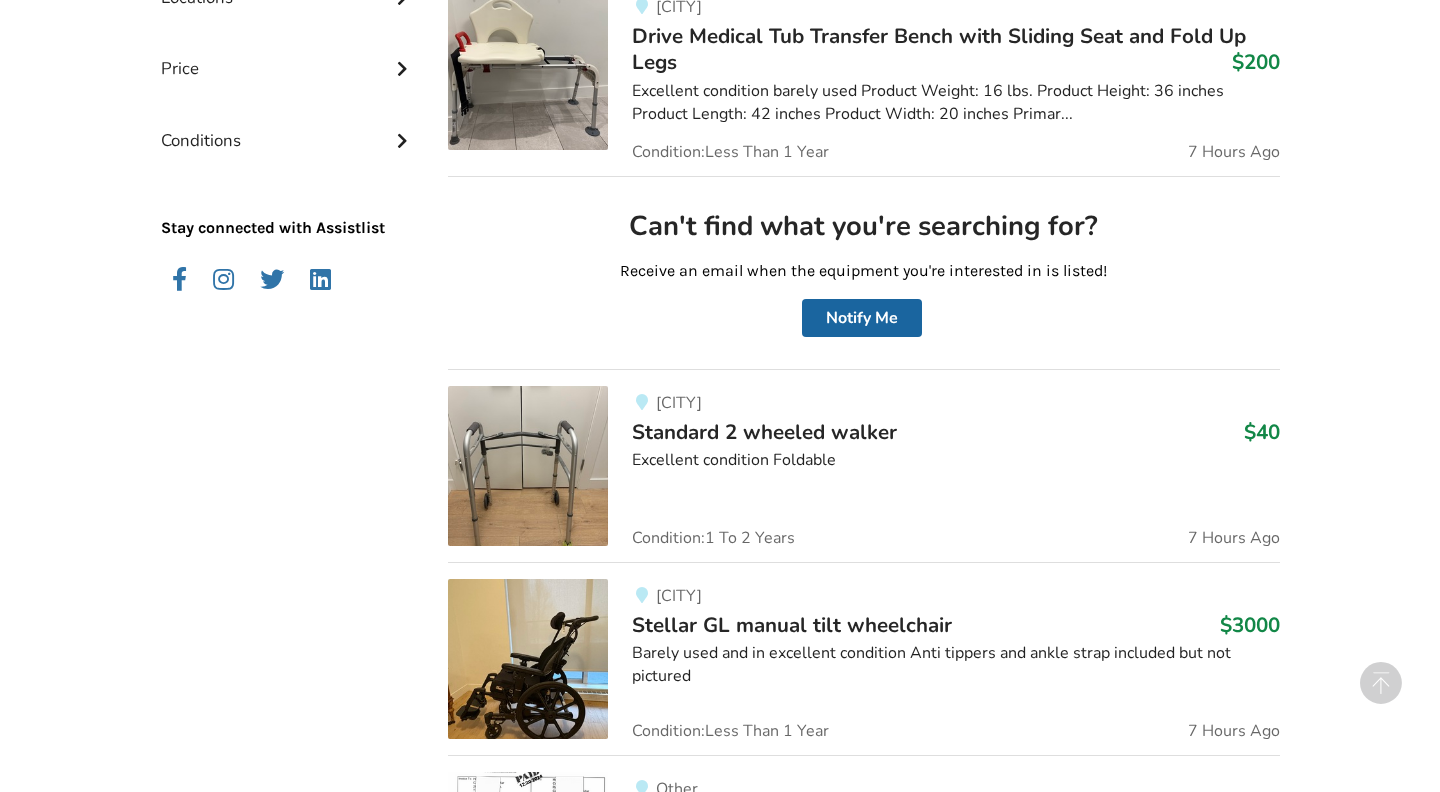click at bounding box center [528, 466] 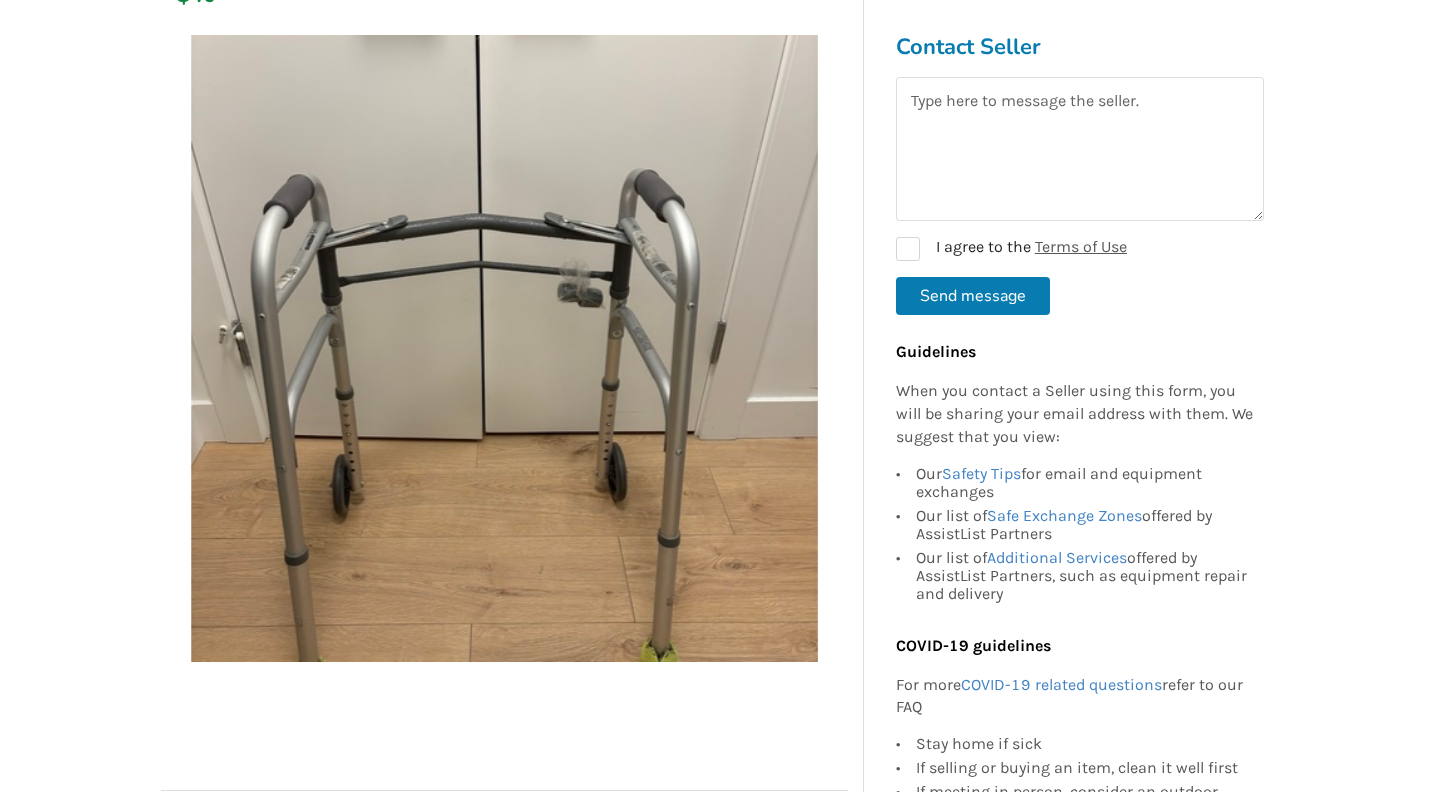 scroll, scrollTop: 291, scrollLeft: 0, axis: vertical 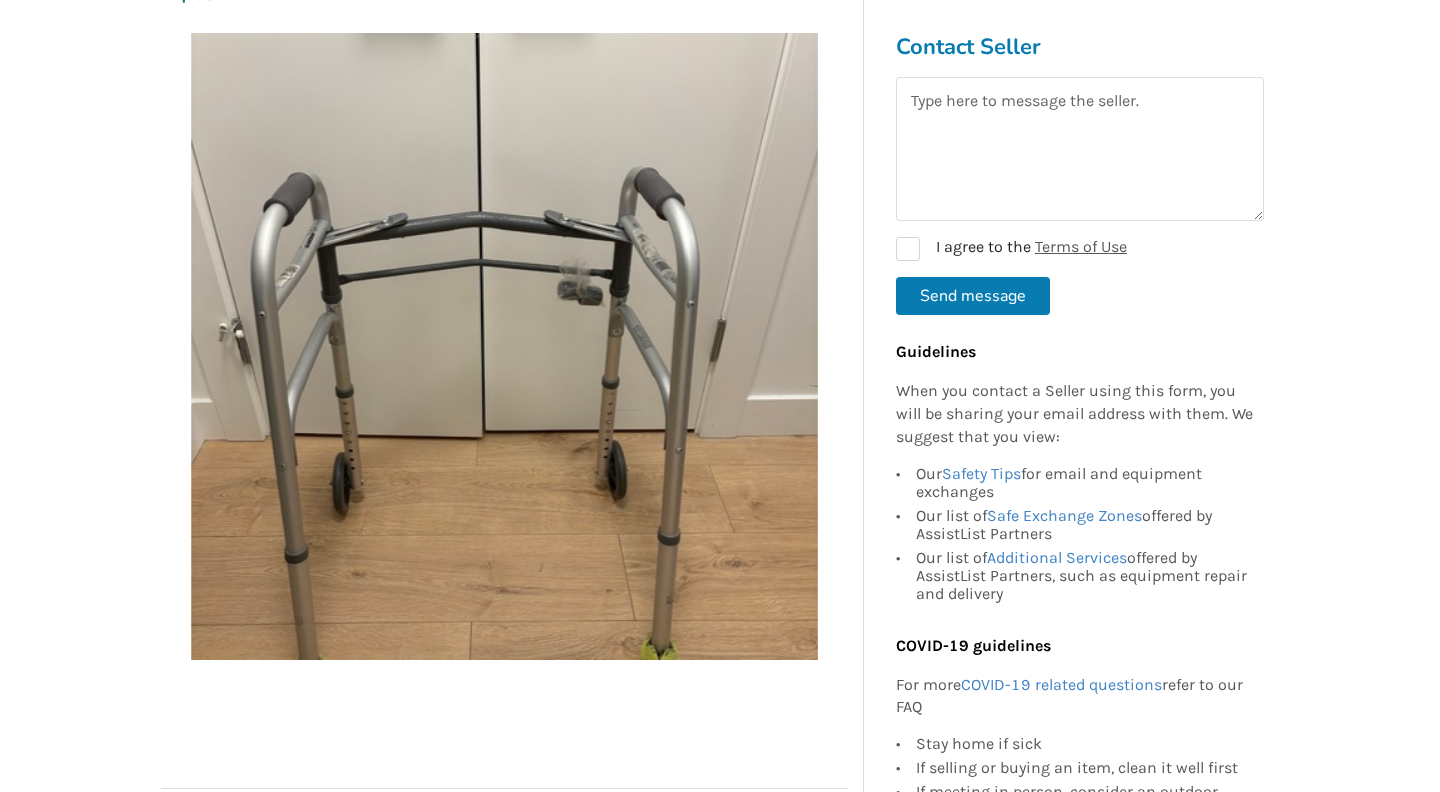 click at bounding box center (504, 346) 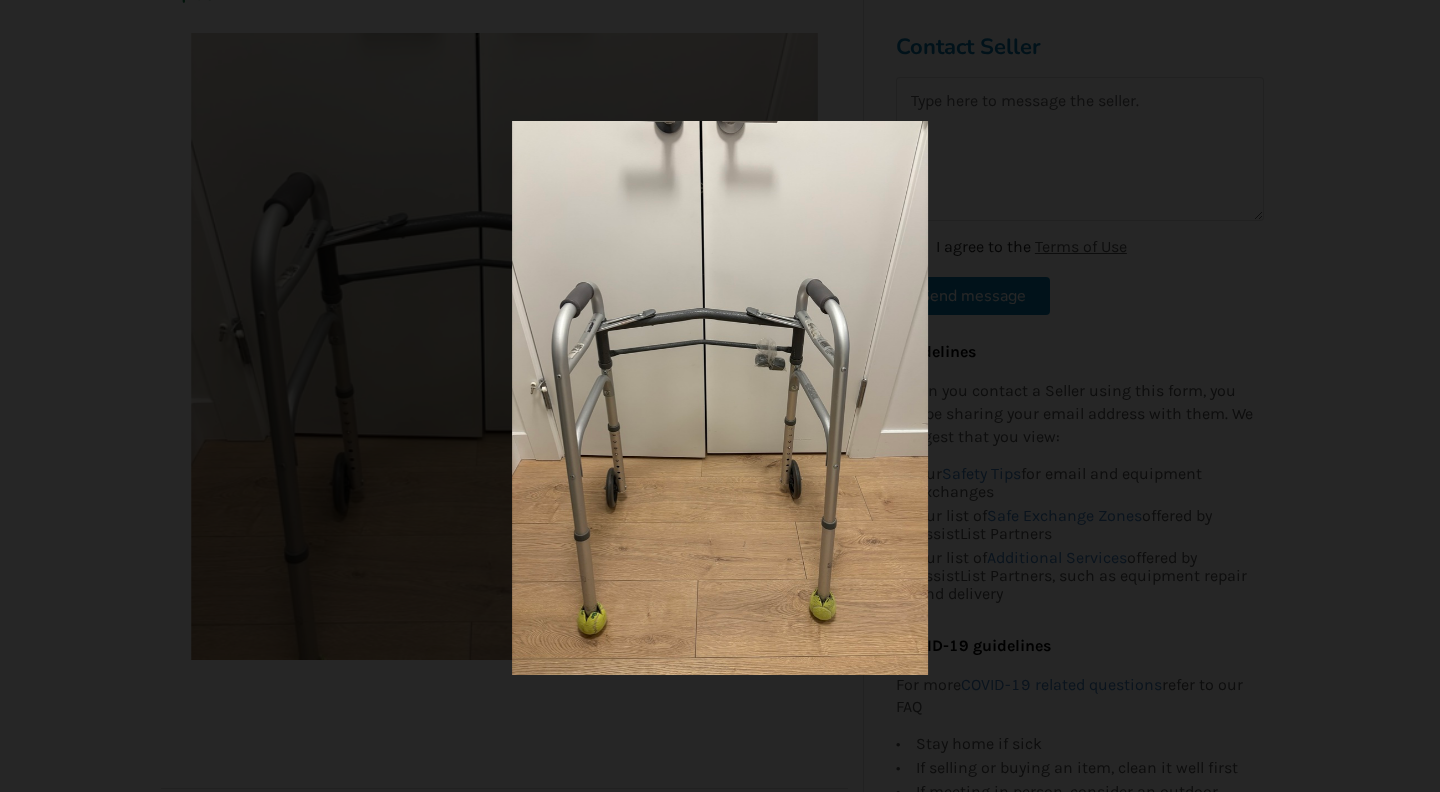 click at bounding box center (720, 398) 